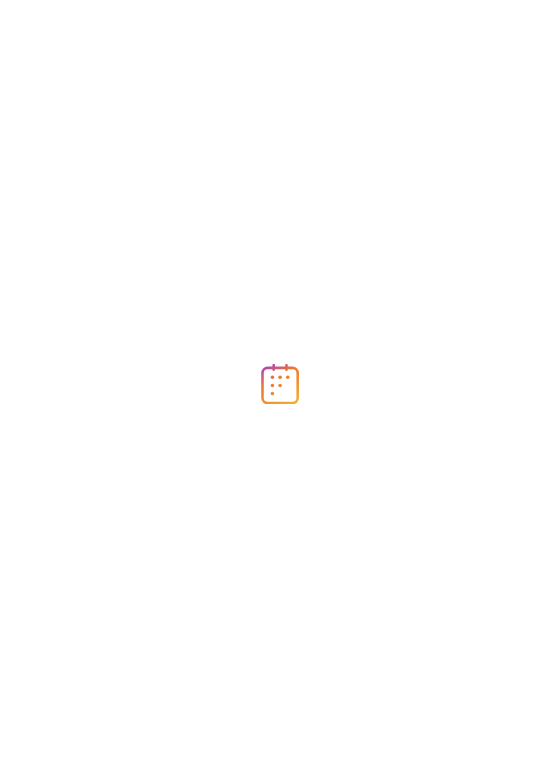 scroll, scrollTop: 0, scrollLeft: 0, axis: both 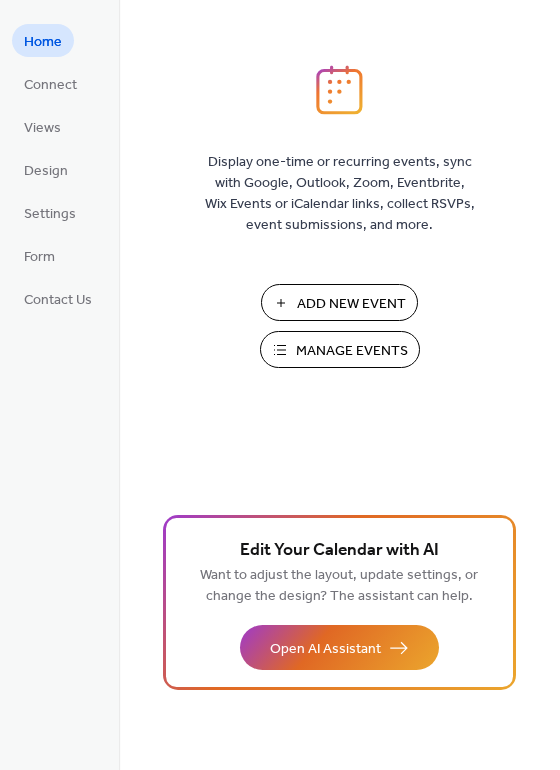click on "Manage Events" at bounding box center (352, 351) 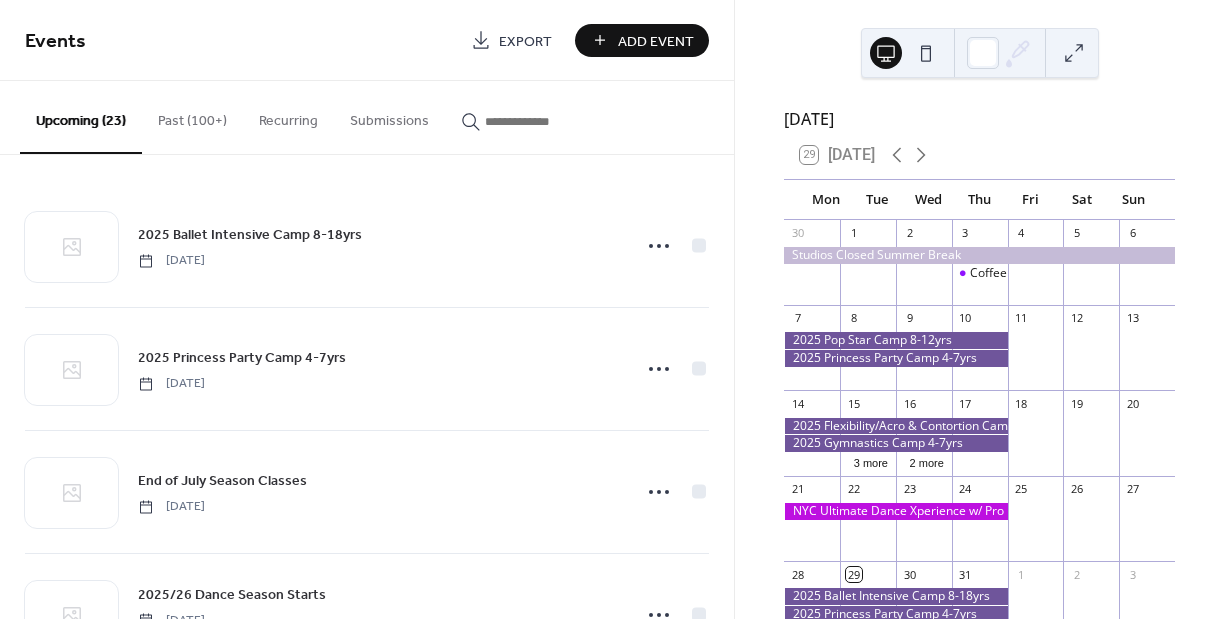 scroll, scrollTop: 0, scrollLeft: 0, axis: both 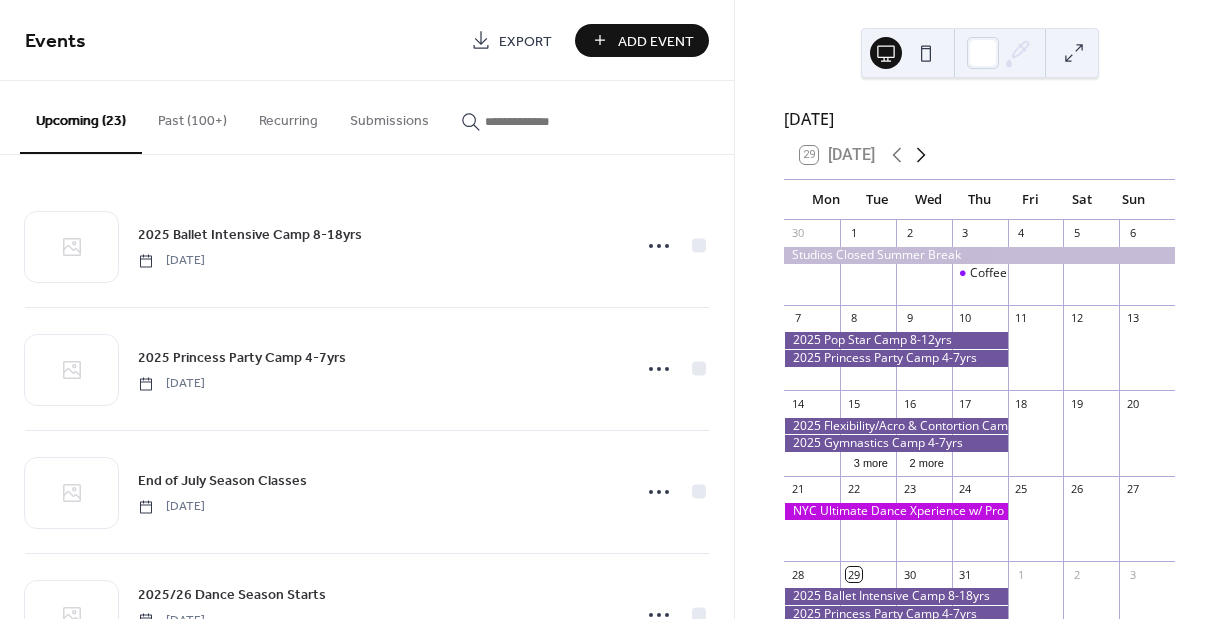click 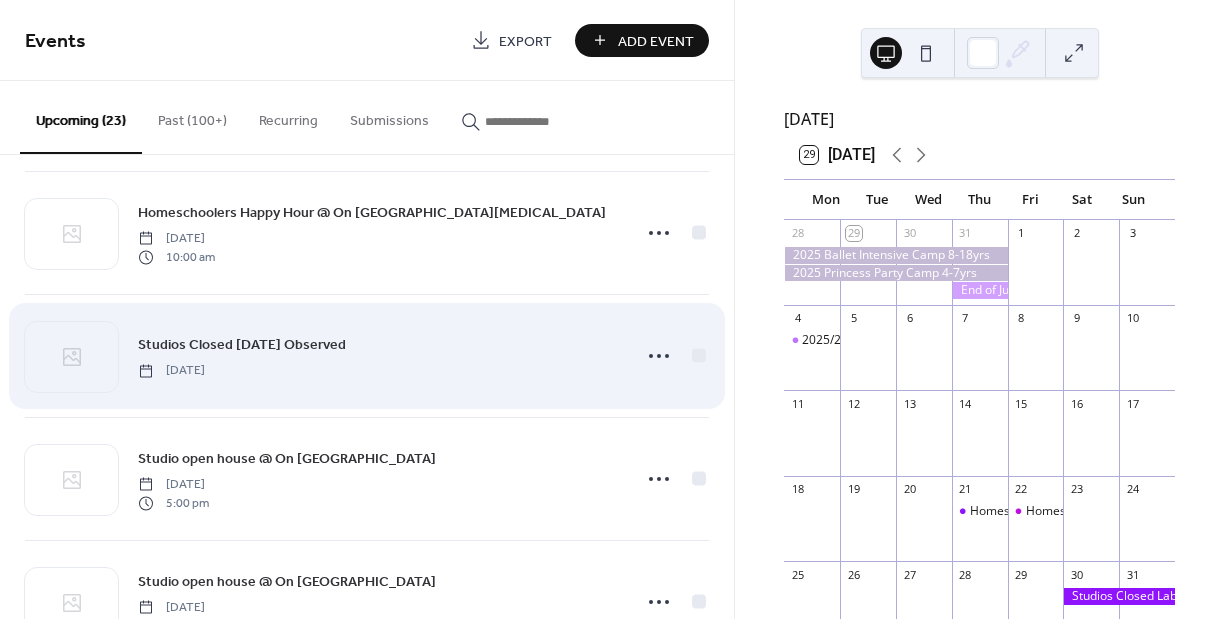 scroll, scrollTop: 620, scrollLeft: 0, axis: vertical 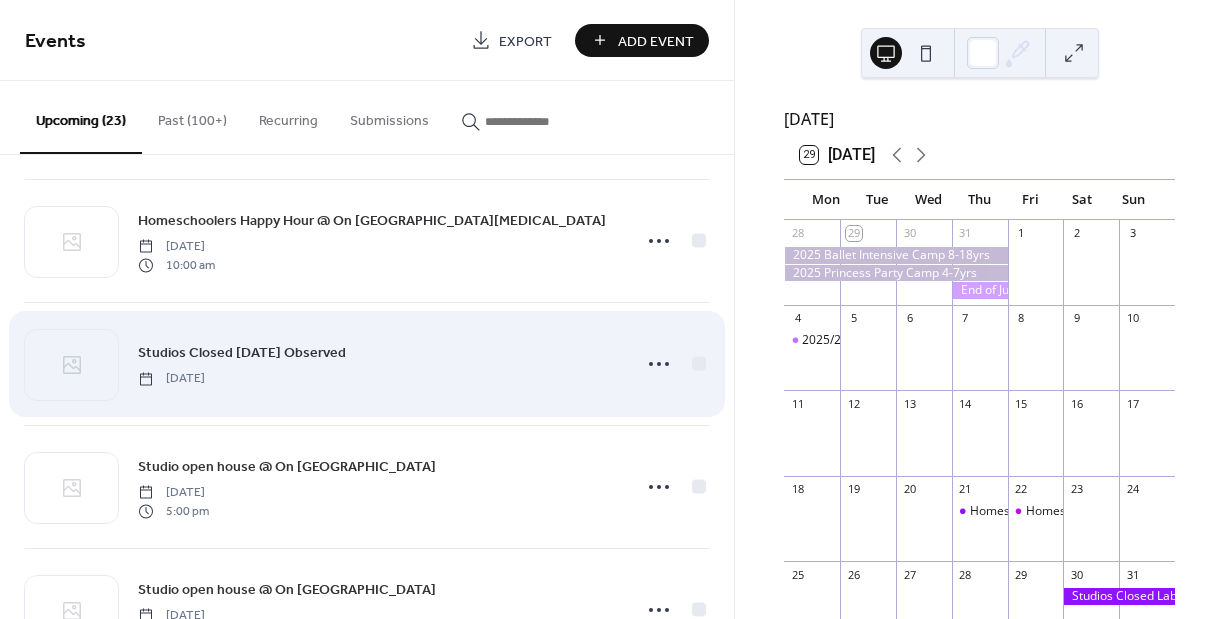 click on "Studios Closed [DATE] Observed [DATE]" at bounding box center [378, 363] 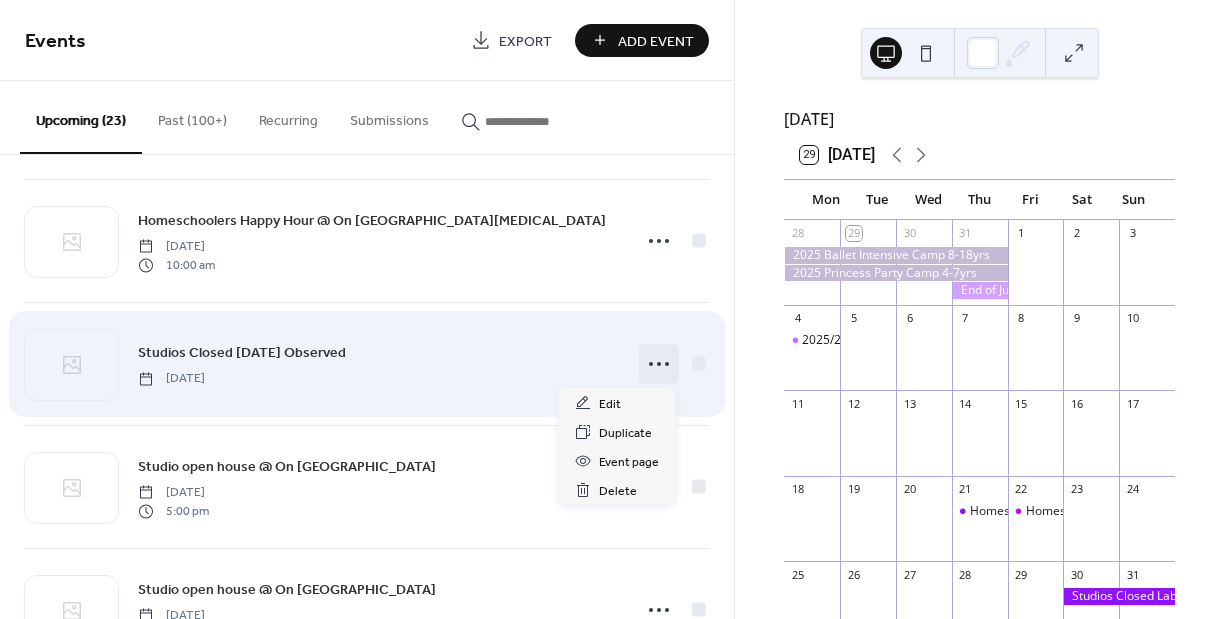 click 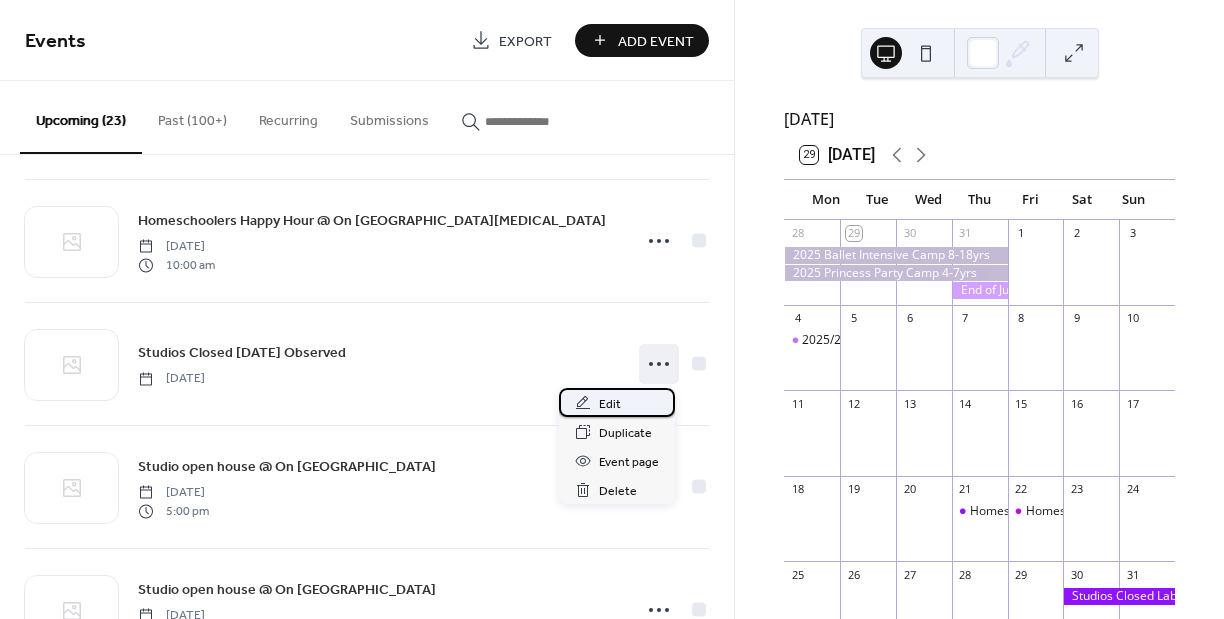 click on "Edit" at bounding box center [610, 404] 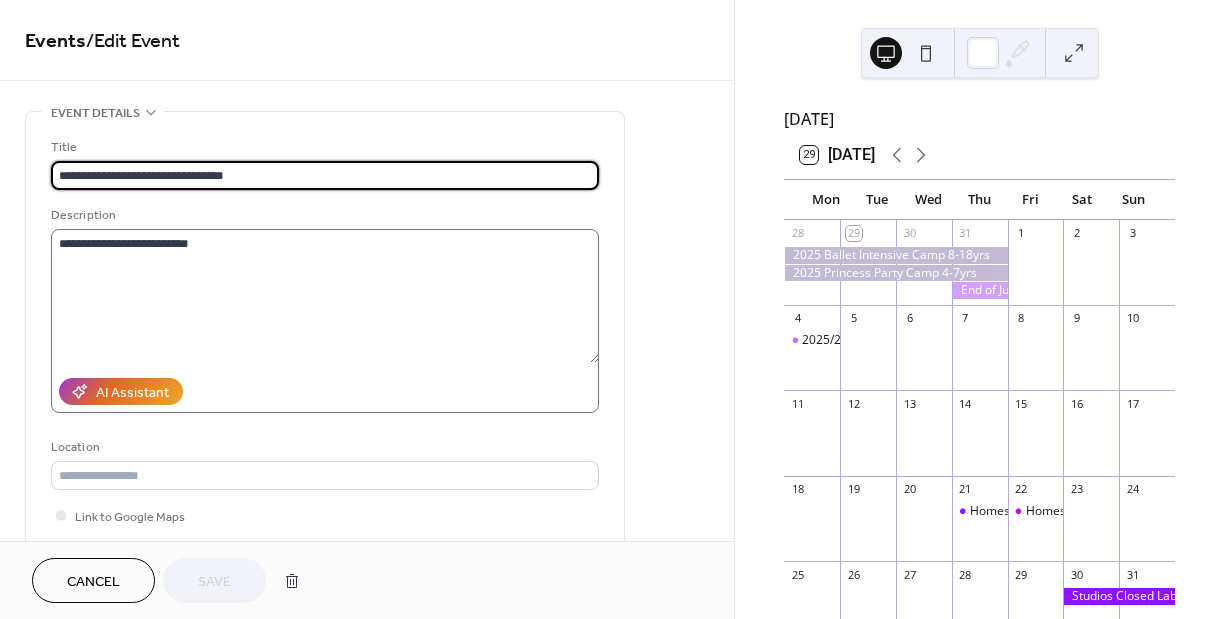 scroll, scrollTop: 0, scrollLeft: 0, axis: both 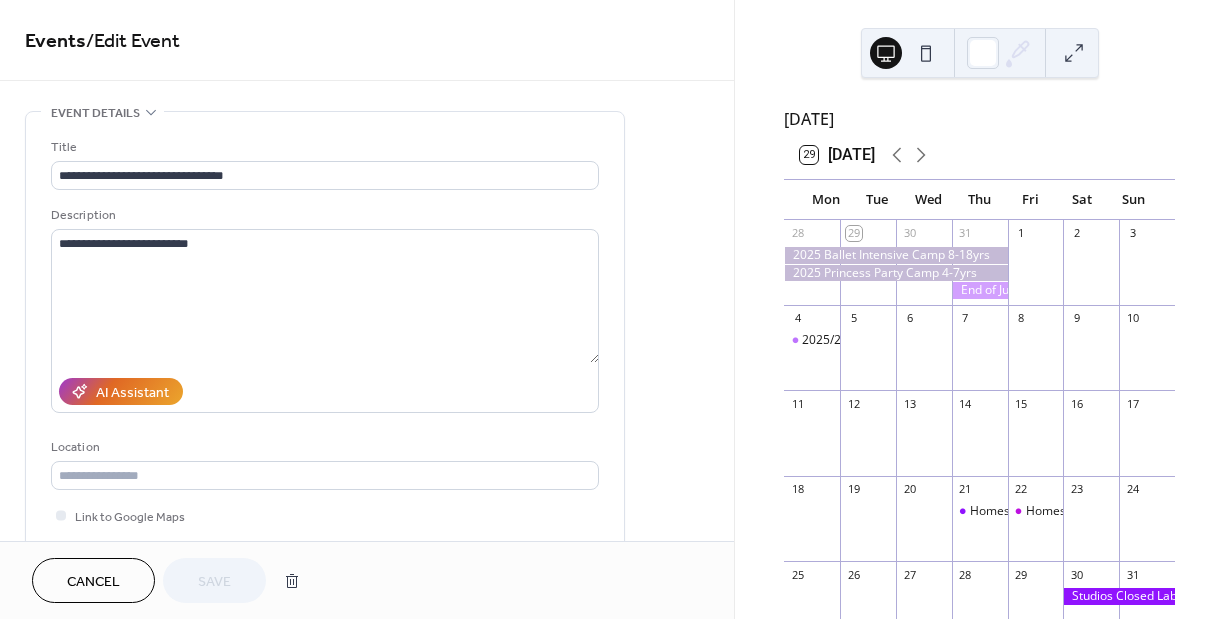 click at bounding box center (868, 357) 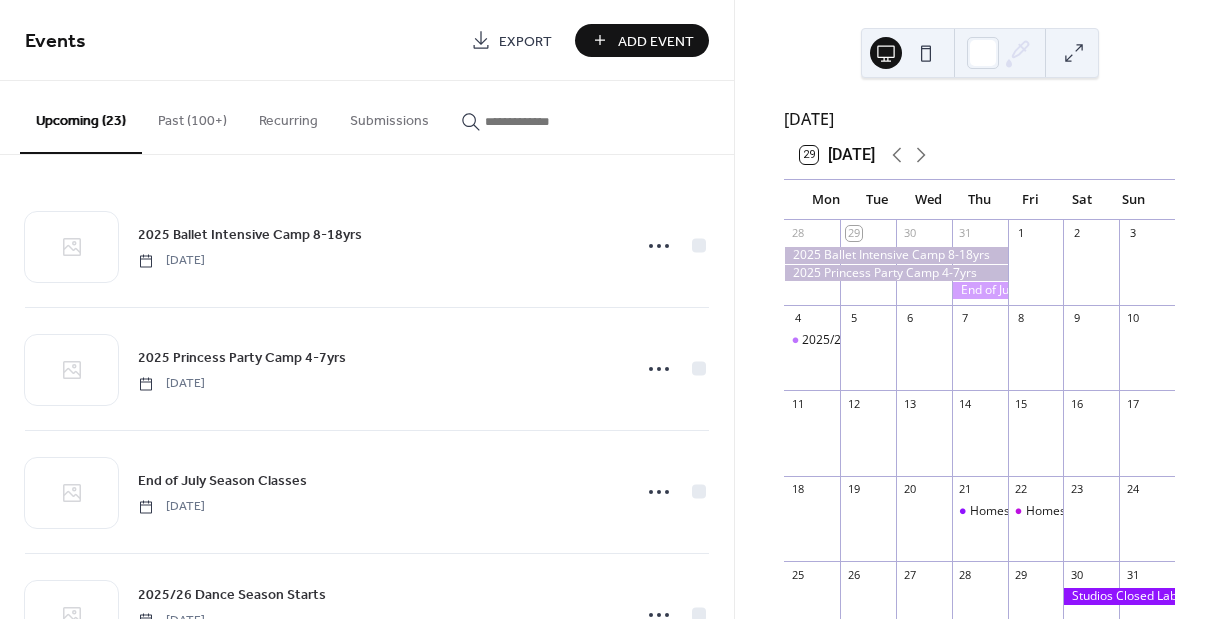 click on "Add Event" at bounding box center [656, 41] 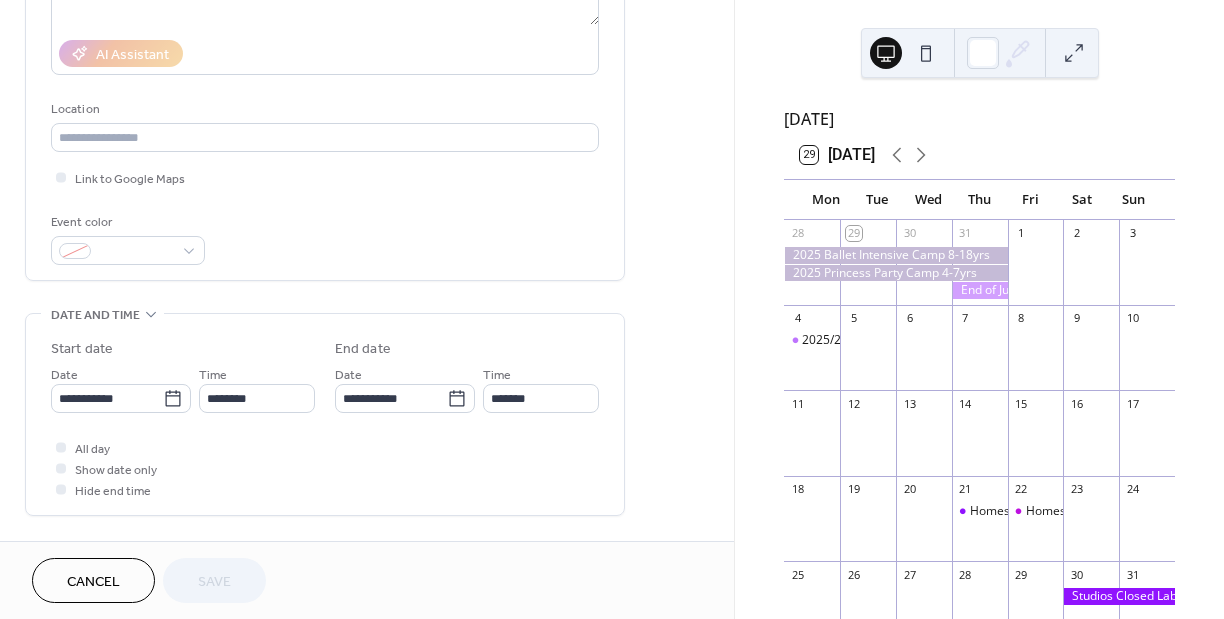 scroll, scrollTop: 369, scrollLeft: 0, axis: vertical 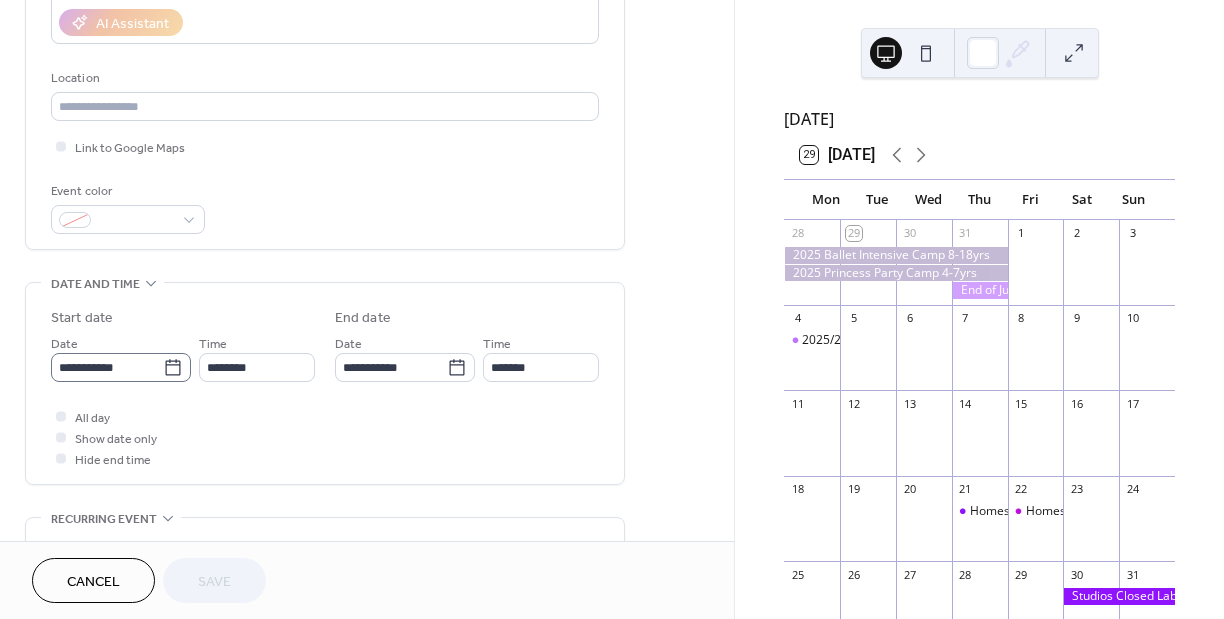 click 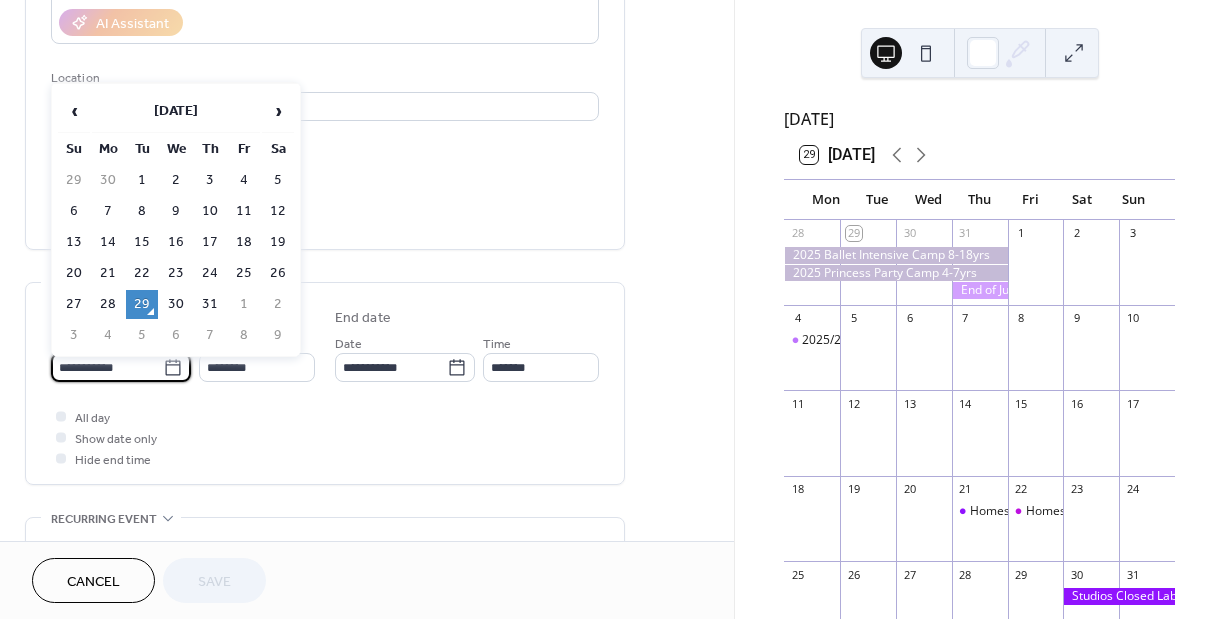 click on "›" at bounding box center (278, 111) 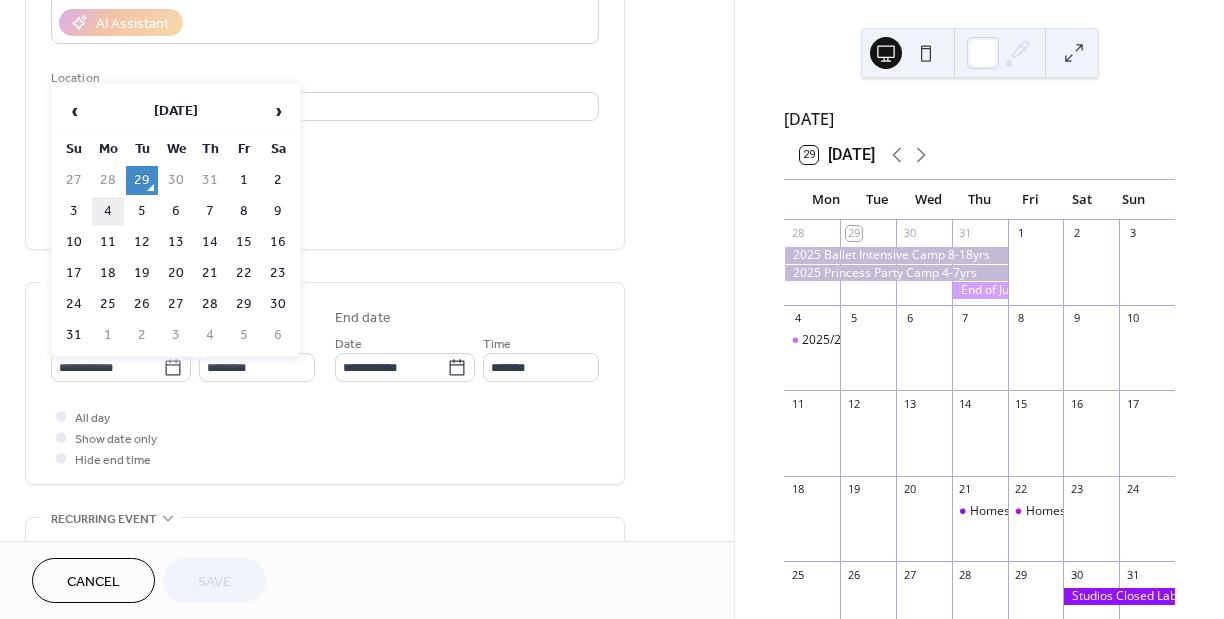 click on "4" at bounding box center [108, 211] 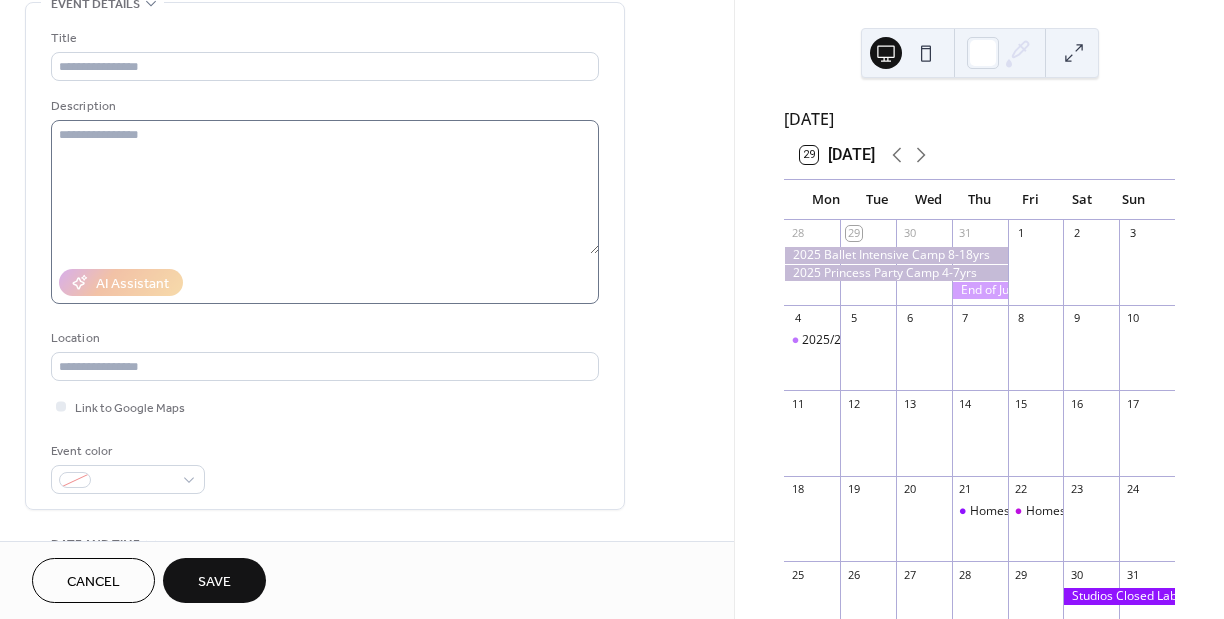 scroll, scrollTop: 48, scrollLeft: 0, axis: vertical 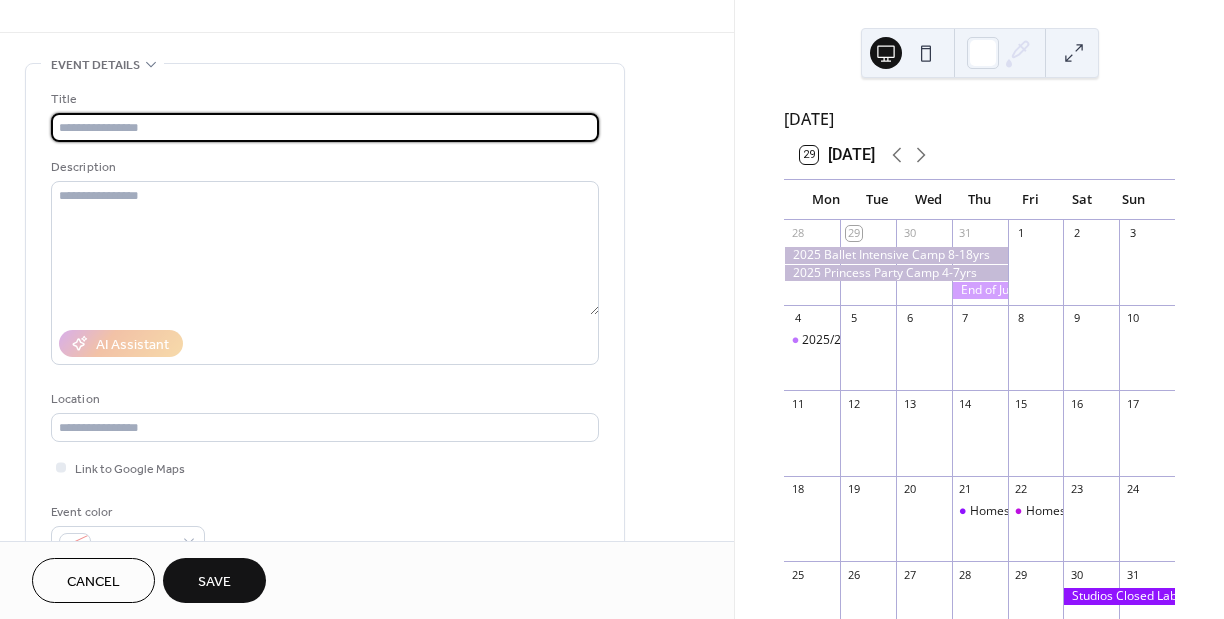 click at bounding box center [325, 127] 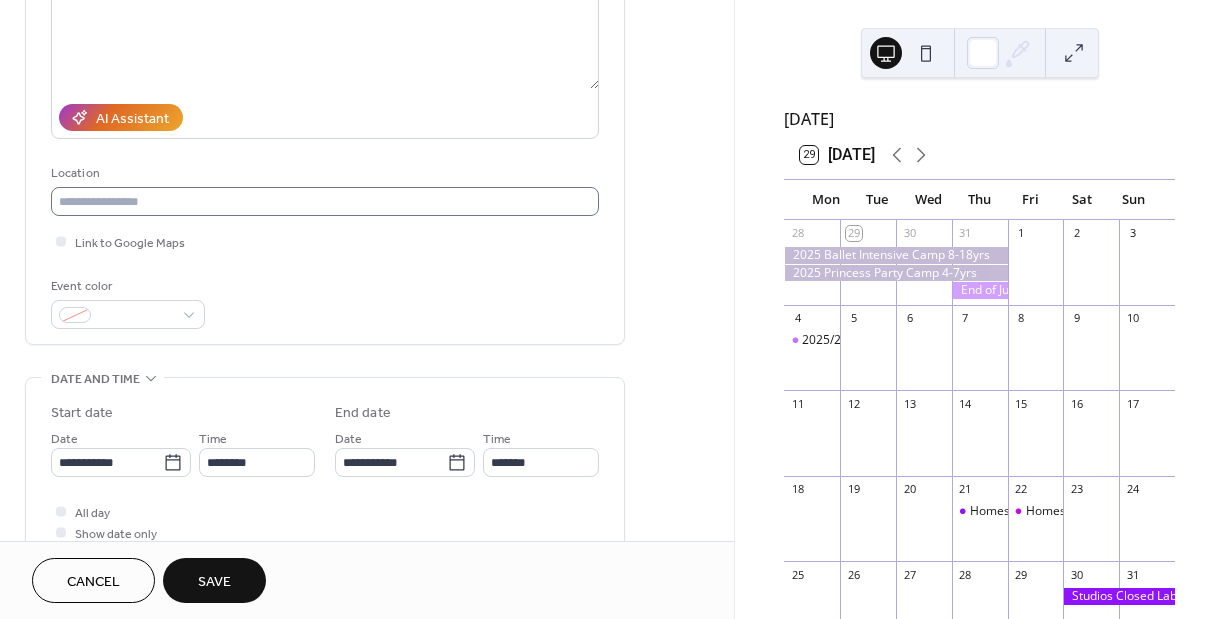 scroll, scrollTop: 288, scrollLeft: 0, axis: vertical 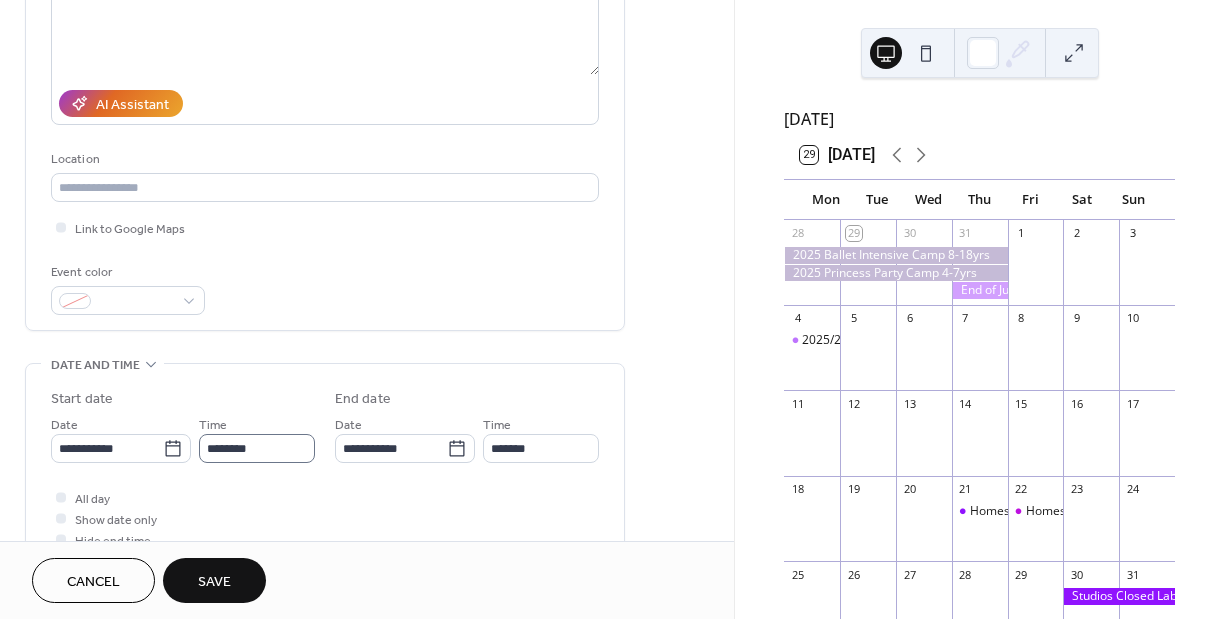 type on "**********" 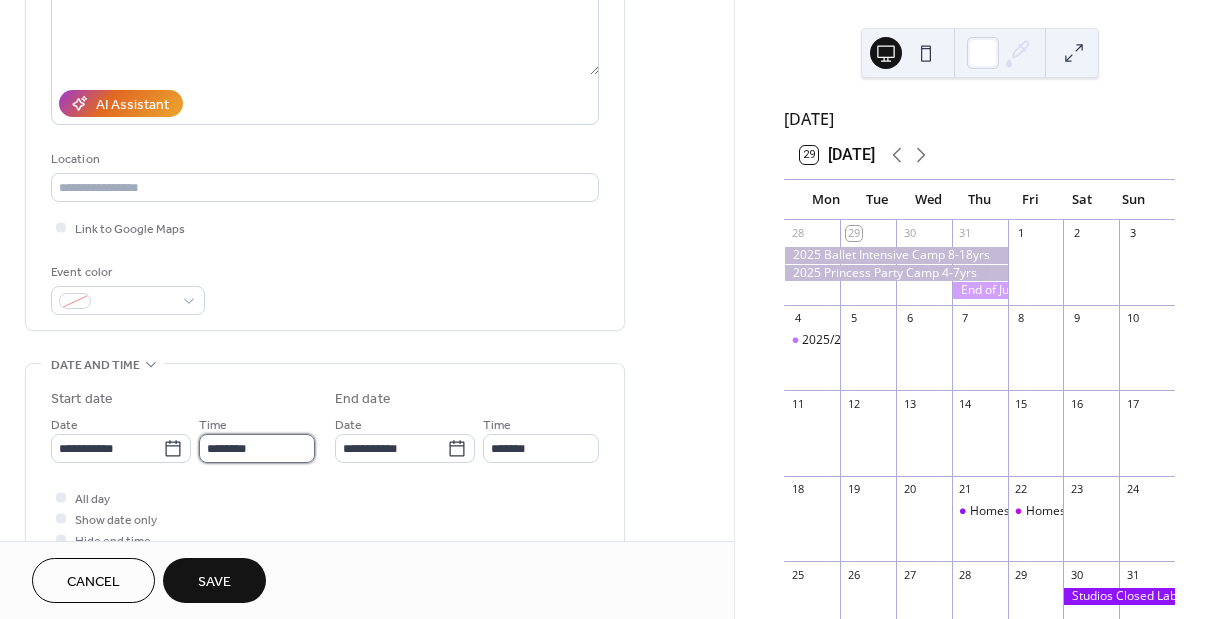 click on "********" at bounding box center [257, 448] 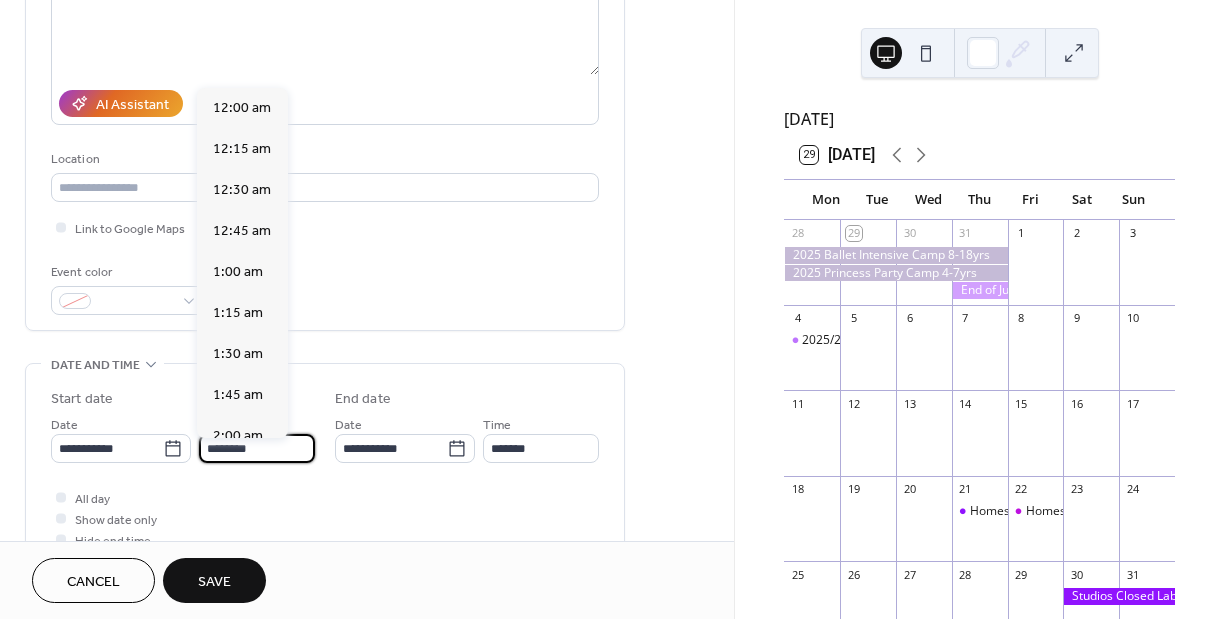 scroll, scrollTop: 1968, scrollLeft: 0, axis: vertical 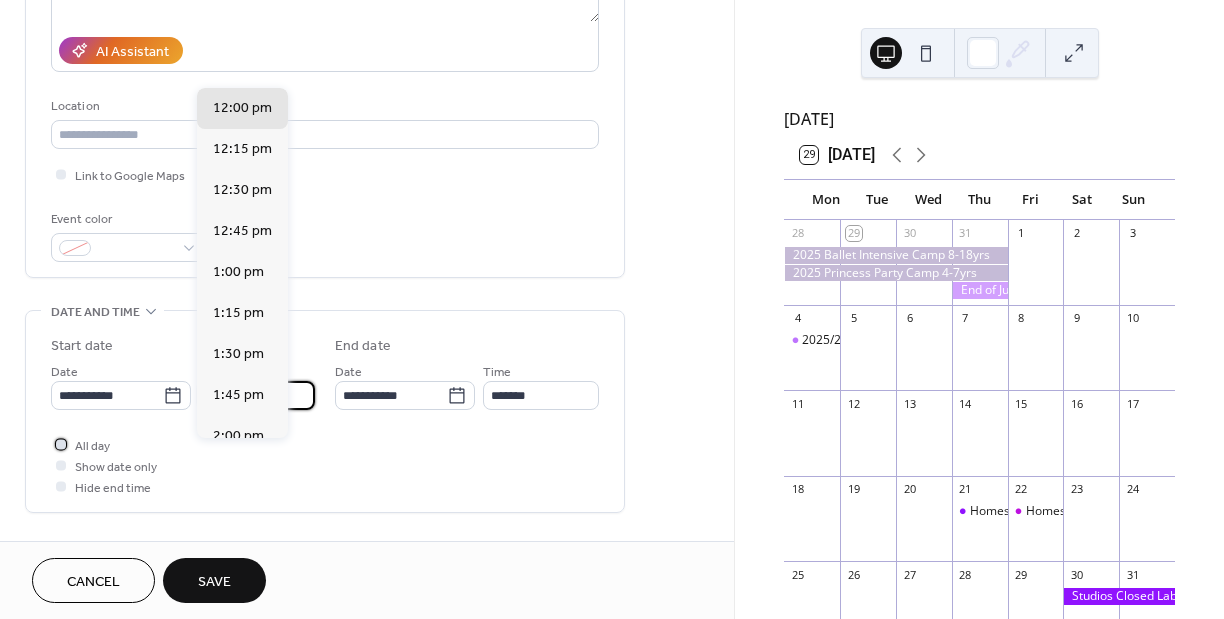 click at bounding box center [61, 444] 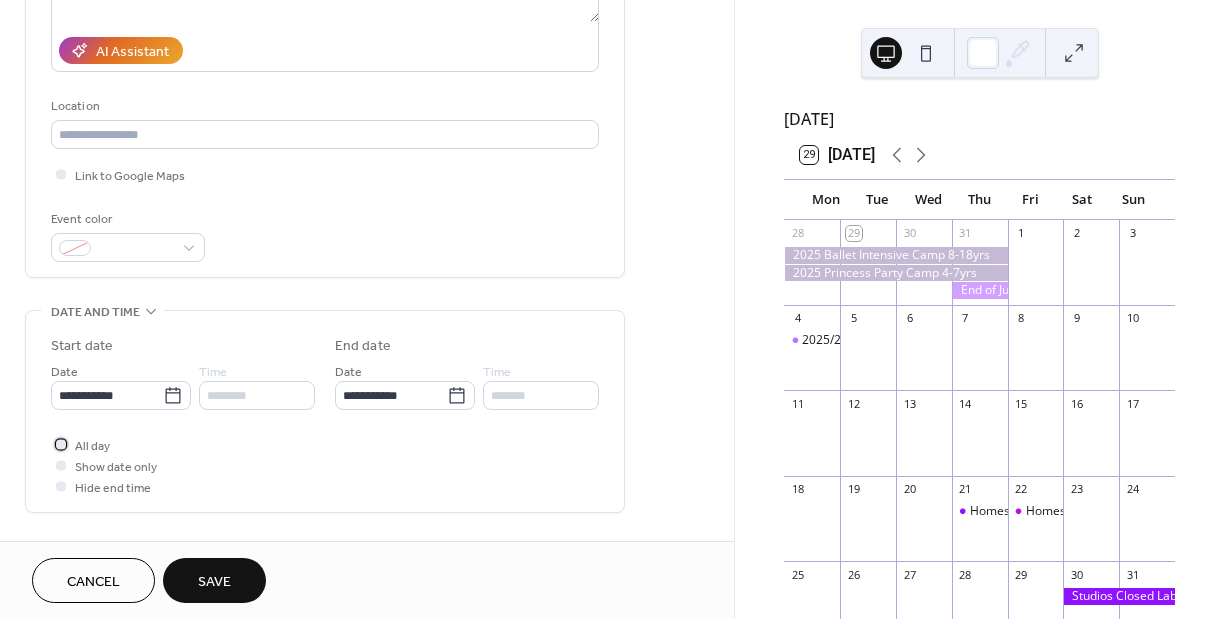 scroll, scrollTop: 340, scrollLeft: 0, axis: vertical 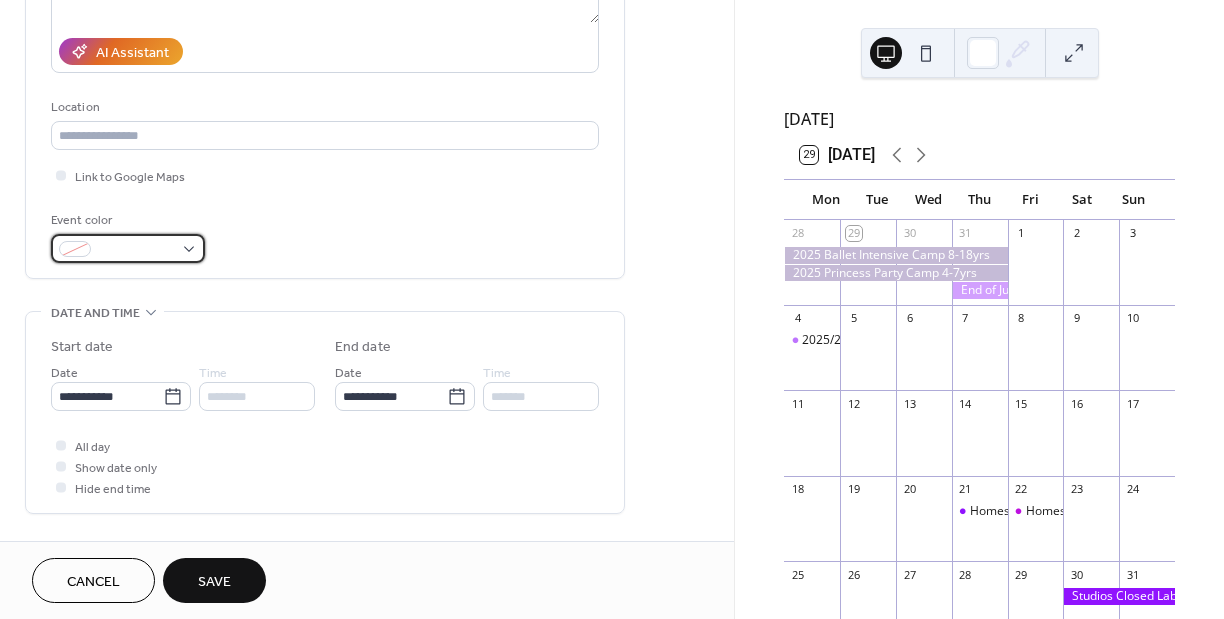 click at bounding box center (128, 248) 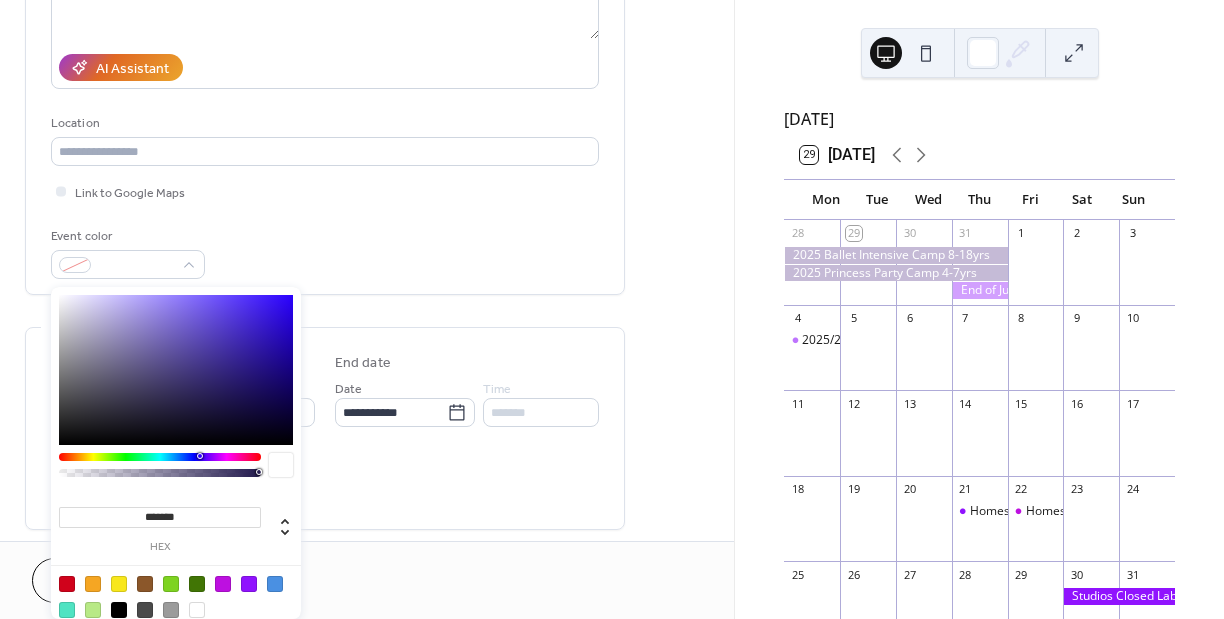 click at bounding box center (67, 584) 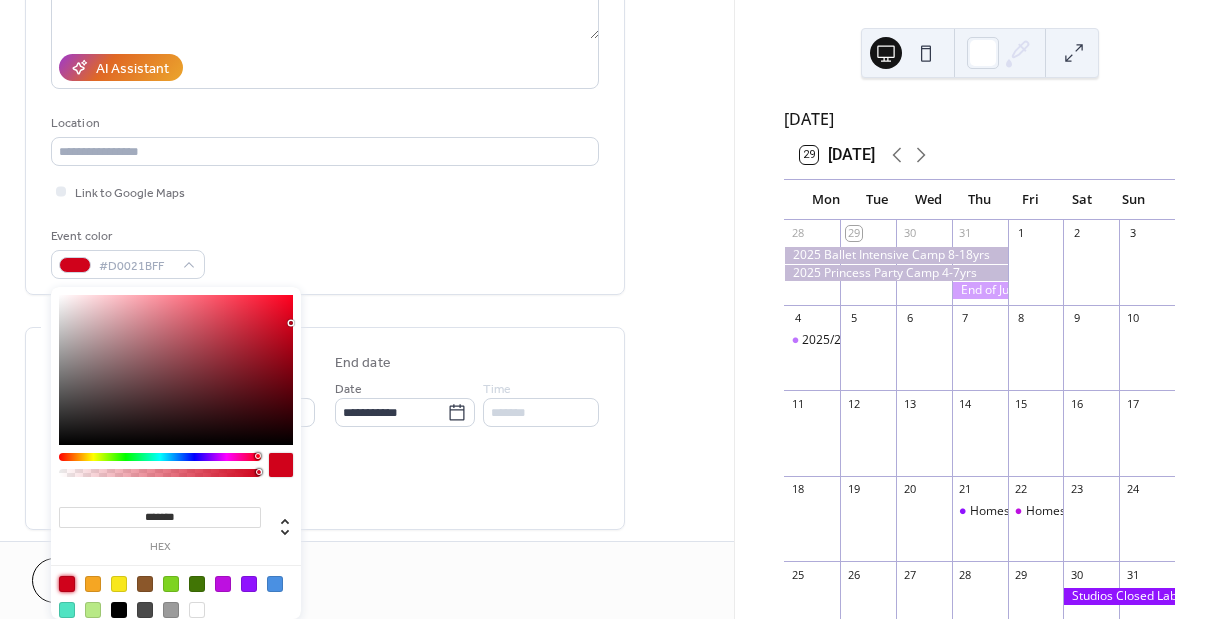 click on "Event color #D0021BFF" at bounding box center (325, 252) 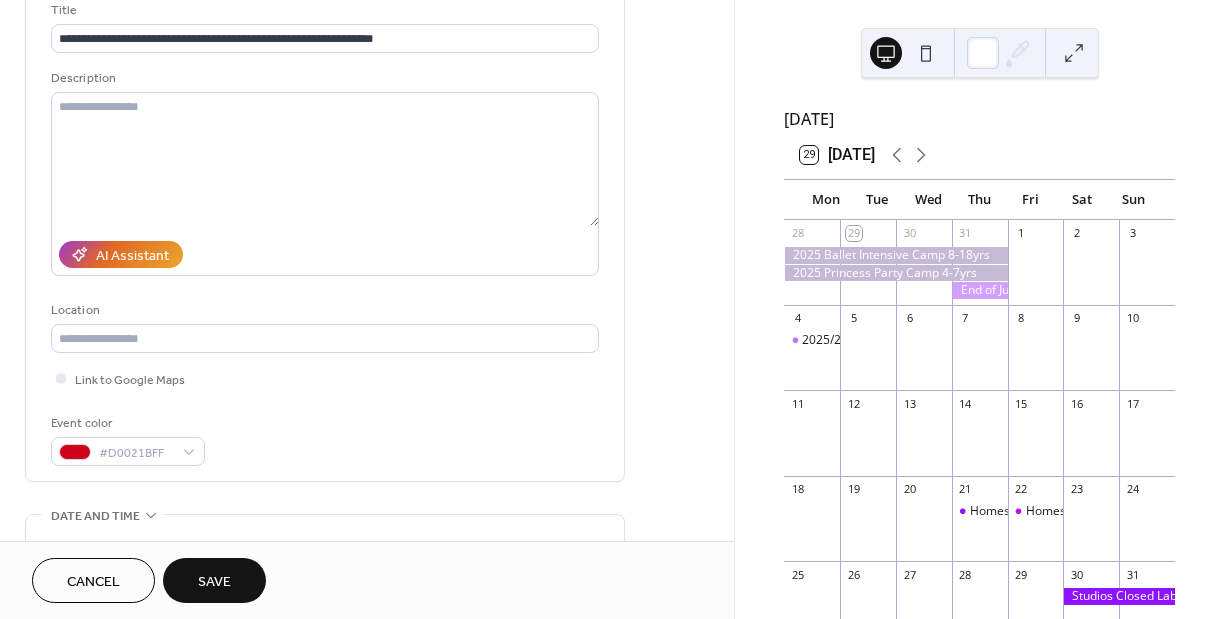 scroll, scrollTop: 105, scrollLeft: 0, axis: vertical 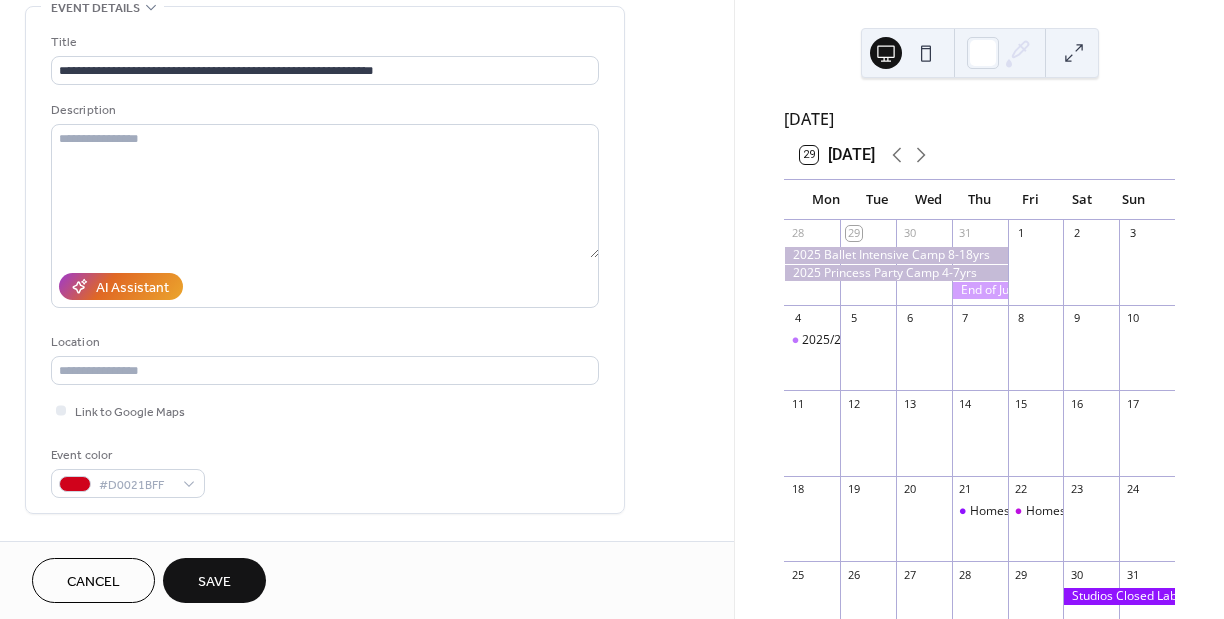 click on "Save" at bounding box center [214, 580] 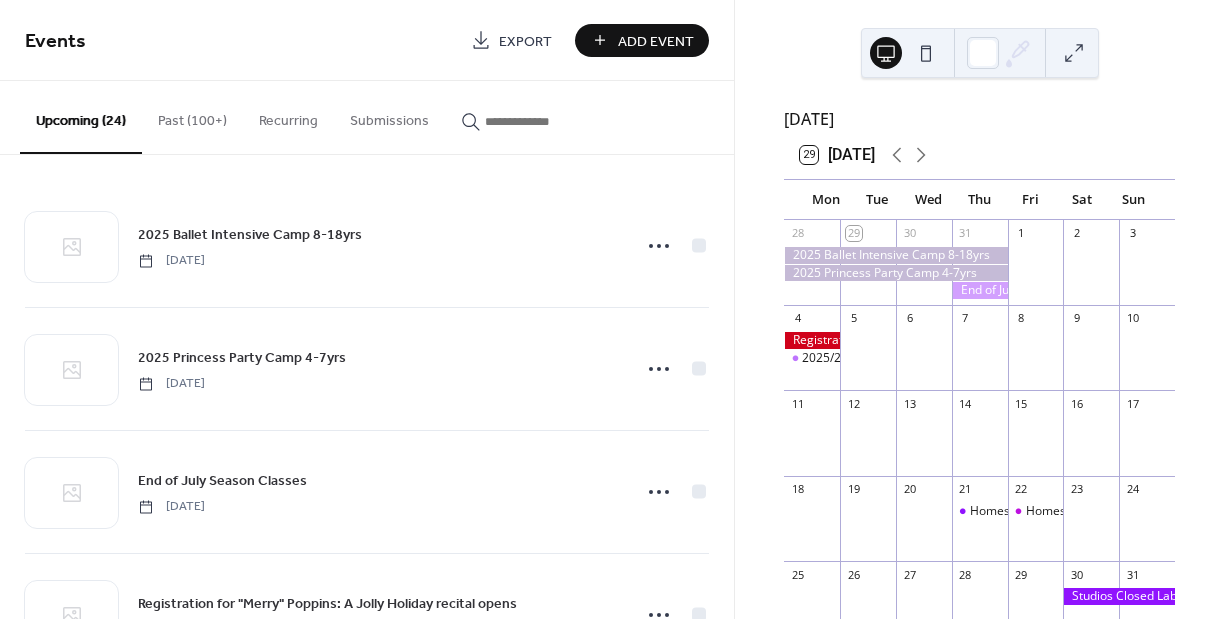 click on "Add Event" at bounding box center [656, 41] 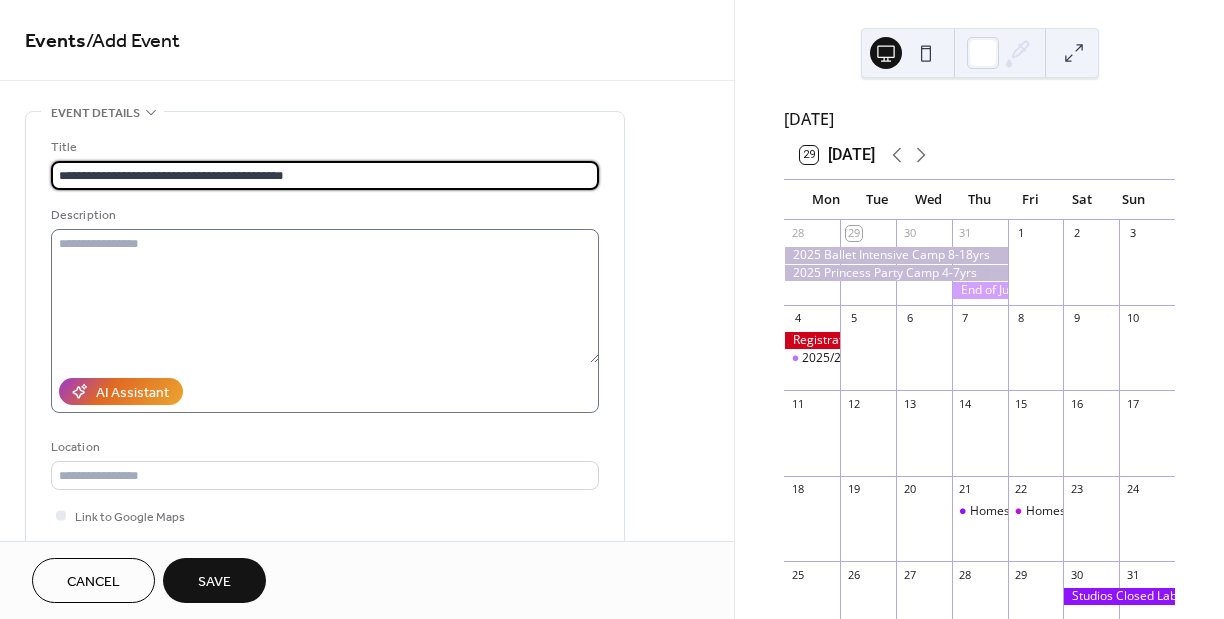 type on "**********" 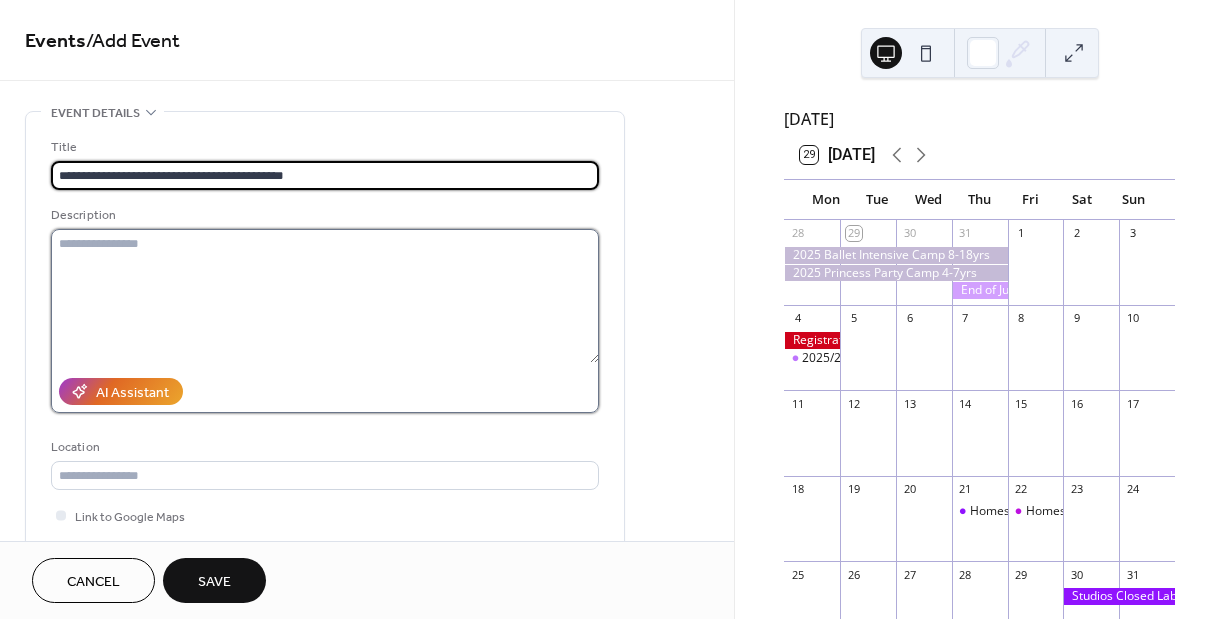 click at bounding box center [325, 296] 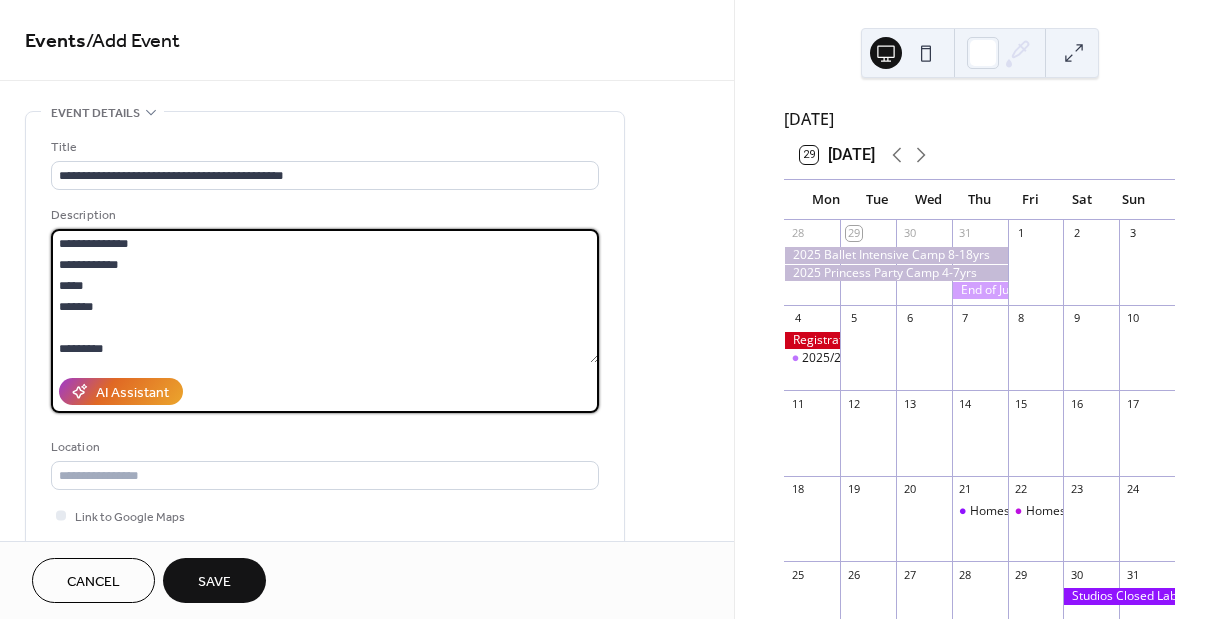 paste on "**********" 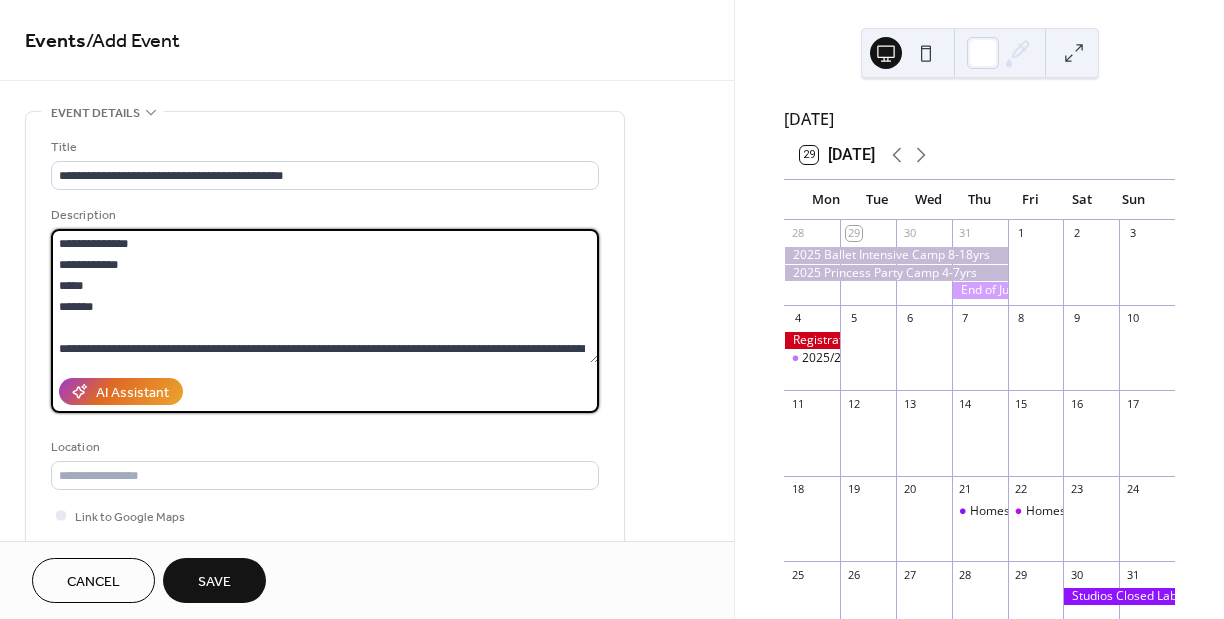 scroll, scrollTop: 18, scrollLeft: 0, axis: vertical 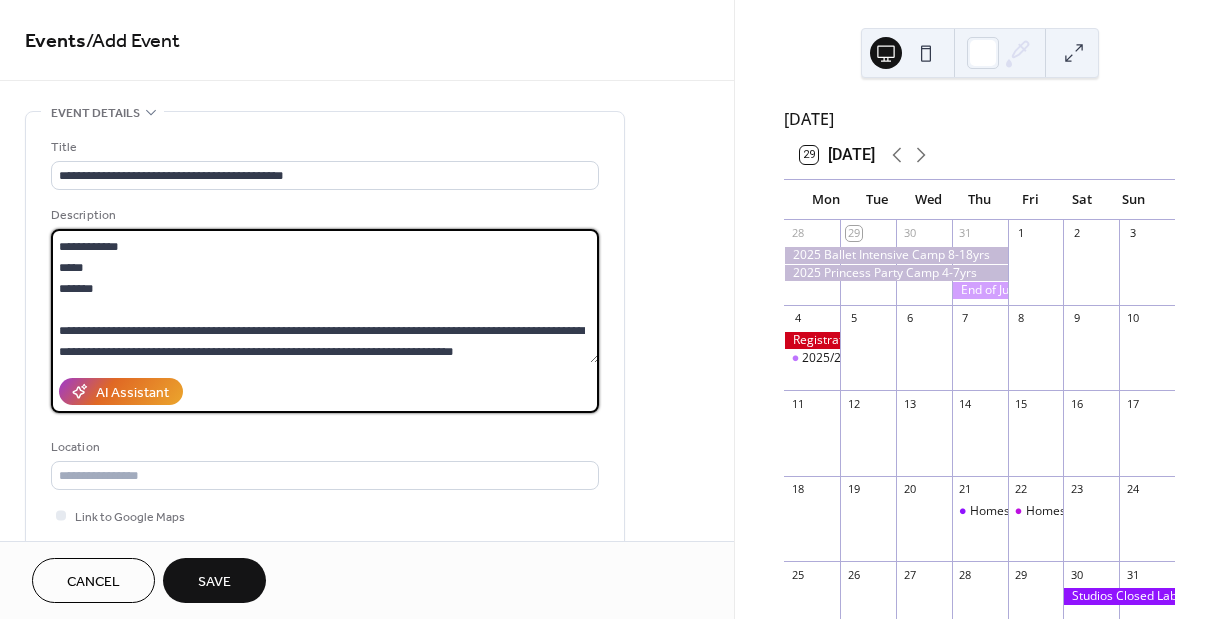 drag, startPoint x: 235, startPoint y: 337, endPoint x: 50, endPoint y: 326, distance: 185.32674 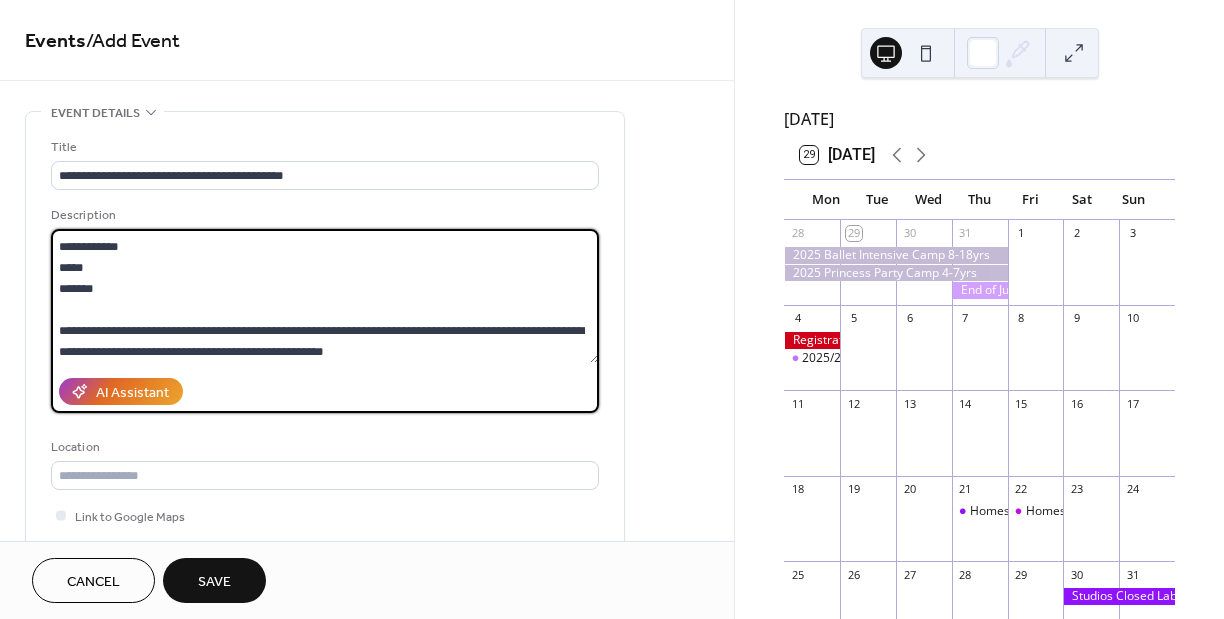 click on "**********" at bounding box center (325, 296) 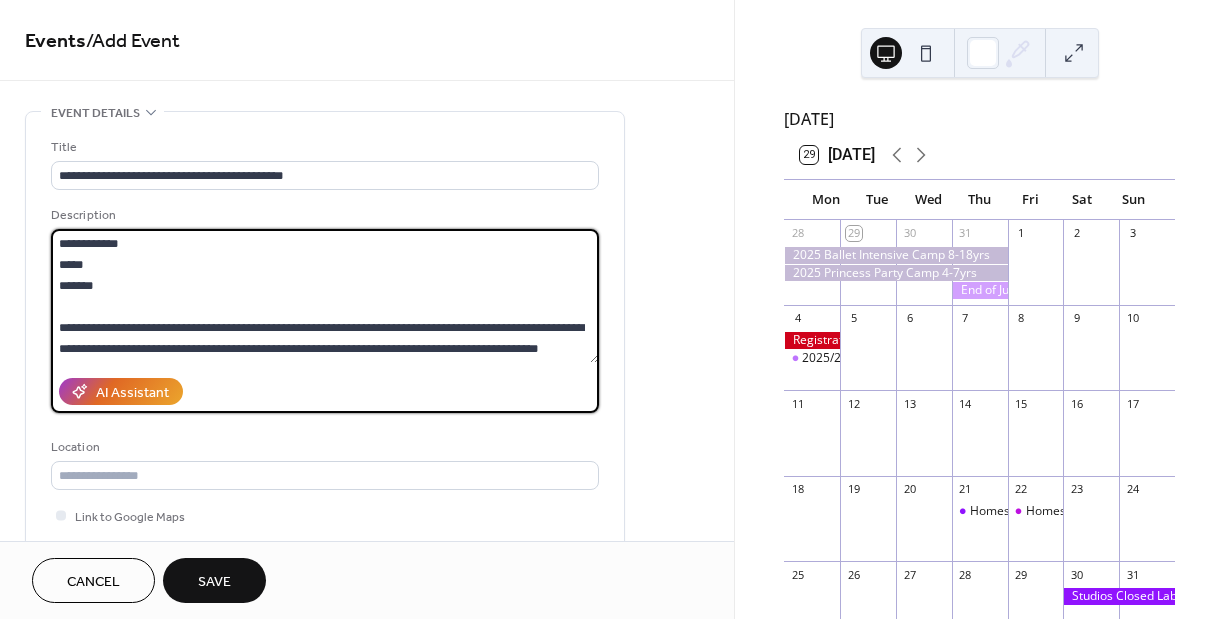 scroll, scrollTop: 42, scrollLeft: 0, axis: vertical 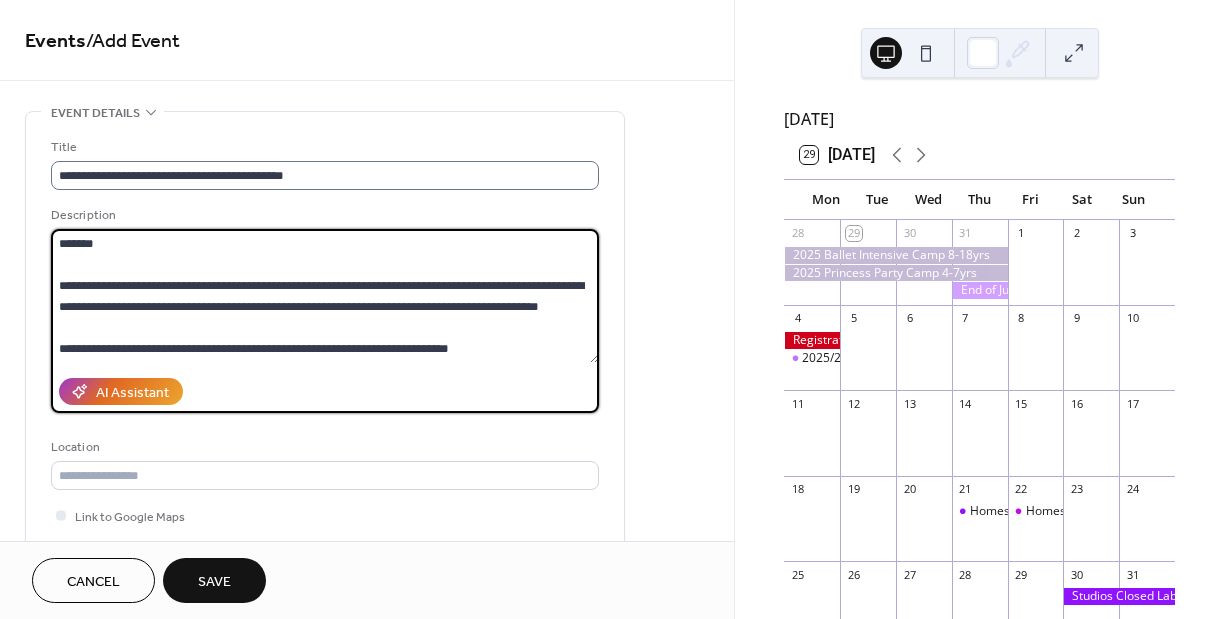 type on "**********" 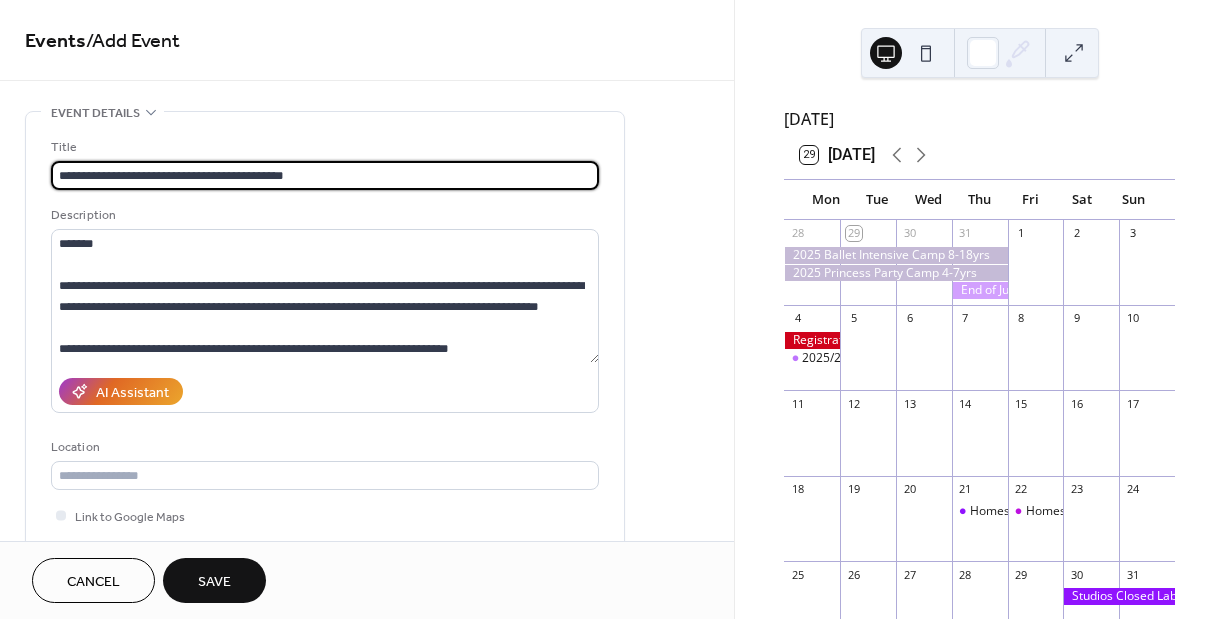 click on "**********" at bounding box center (325, 175) 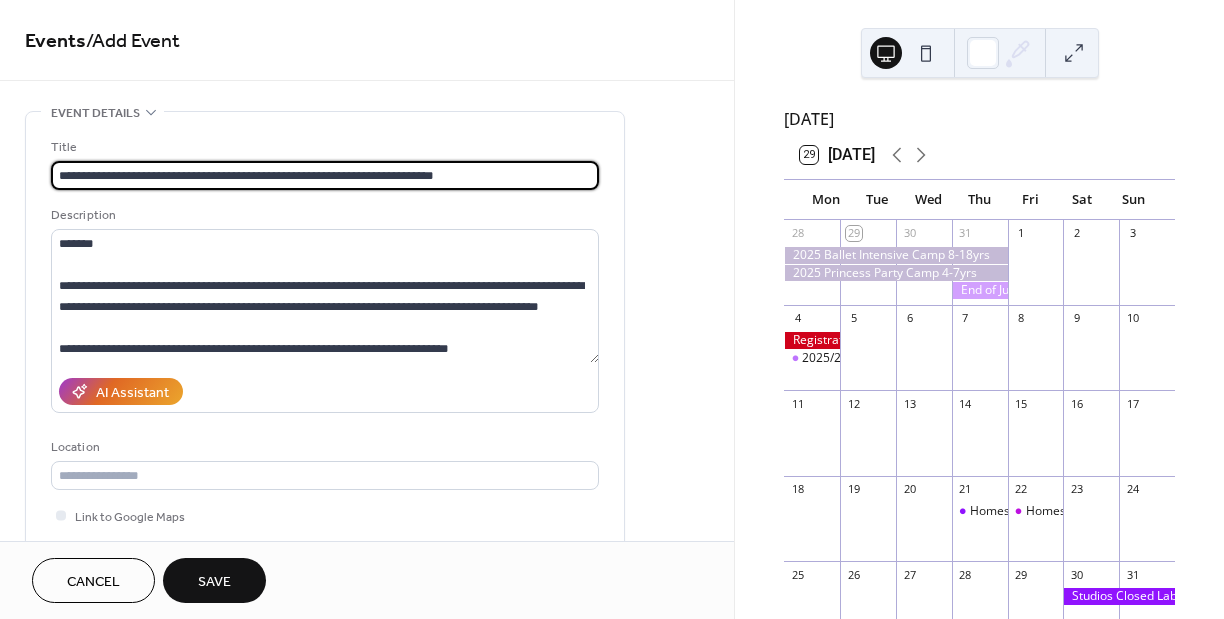 type on "**********" 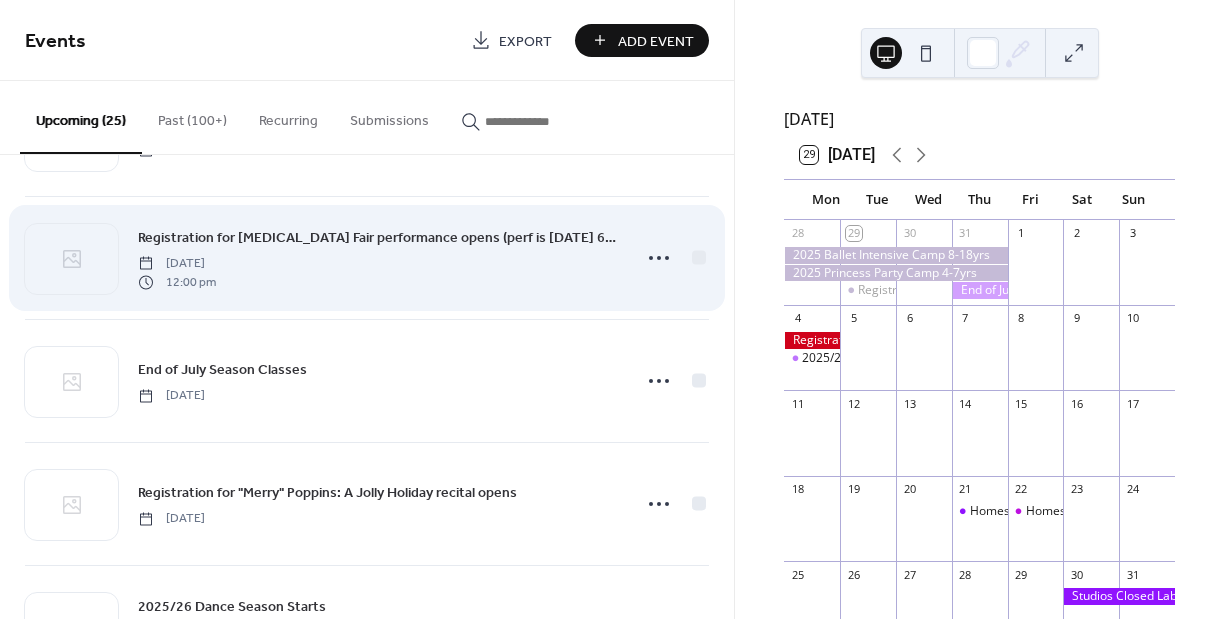 scroll, scrollTop: 238, scrollLeft: 0, axis: vertical 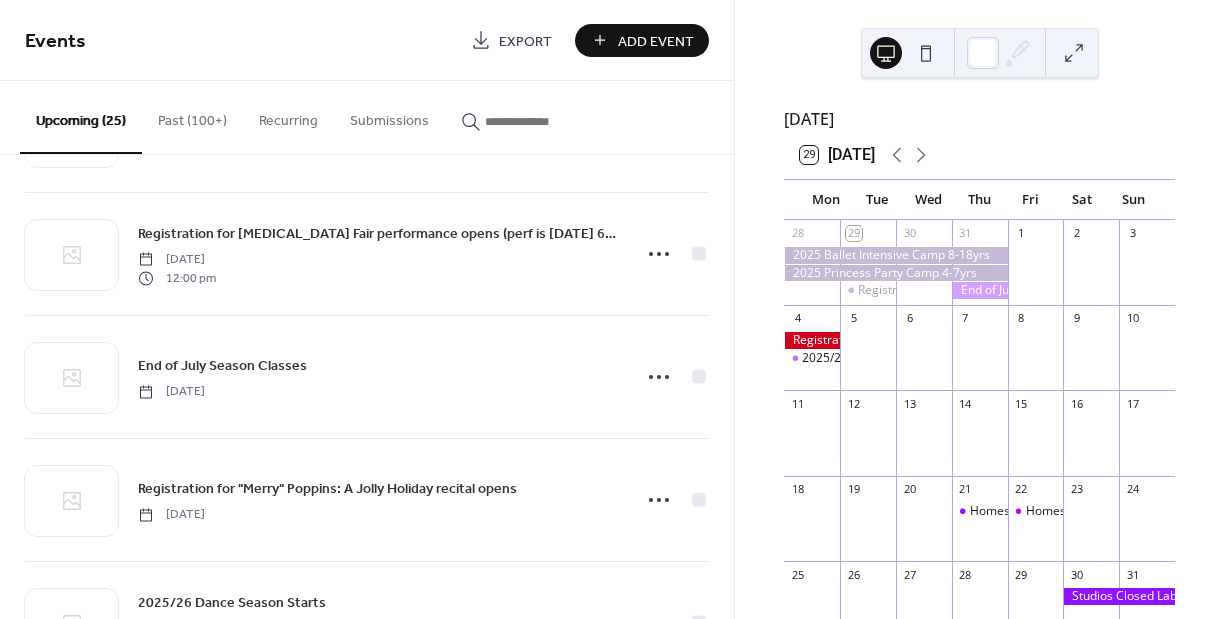 click on "Add Event" at bounding box center (656, 41) 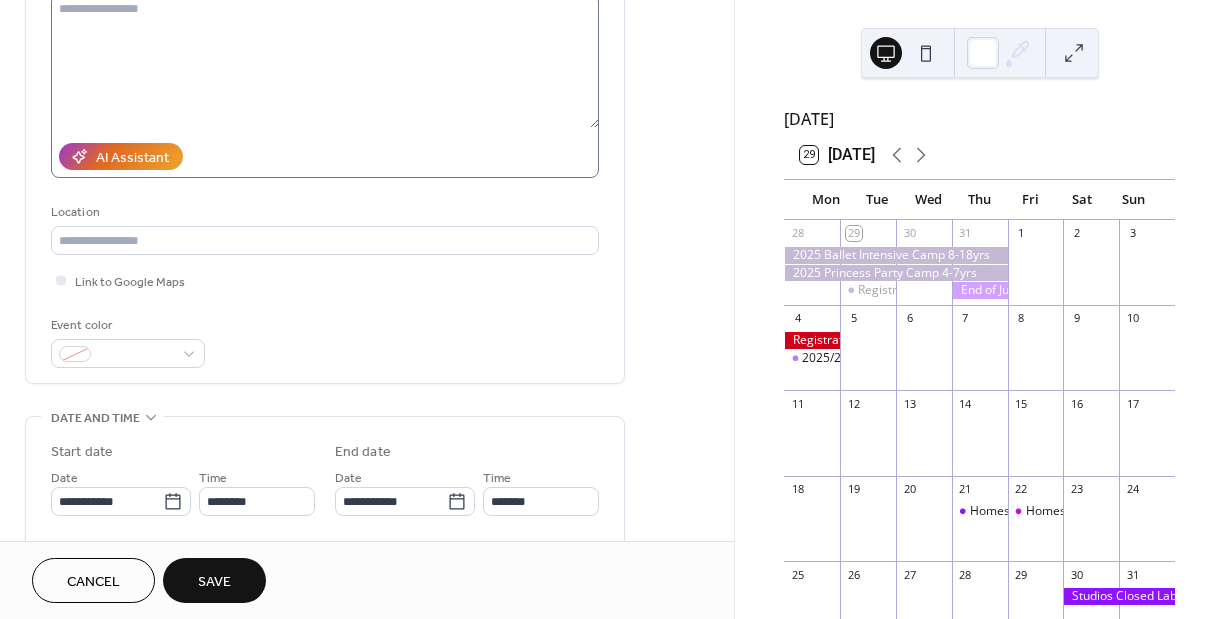 scroll, scrollTop: 254, scrollLeft: 0, axis: vertical 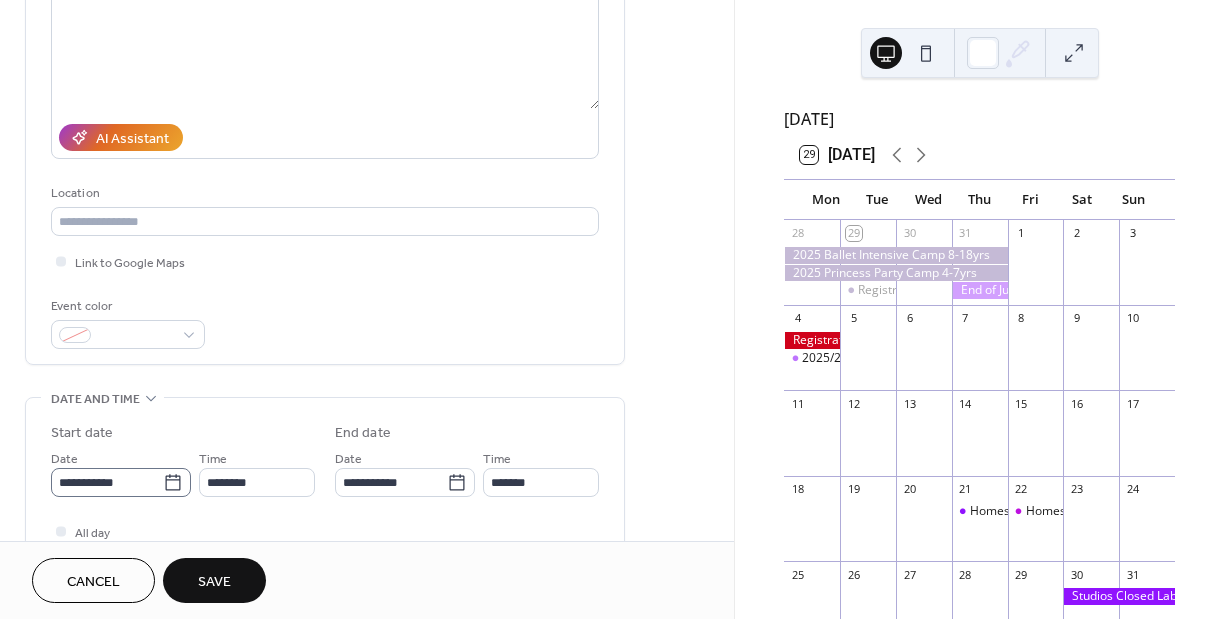 type on "**********" 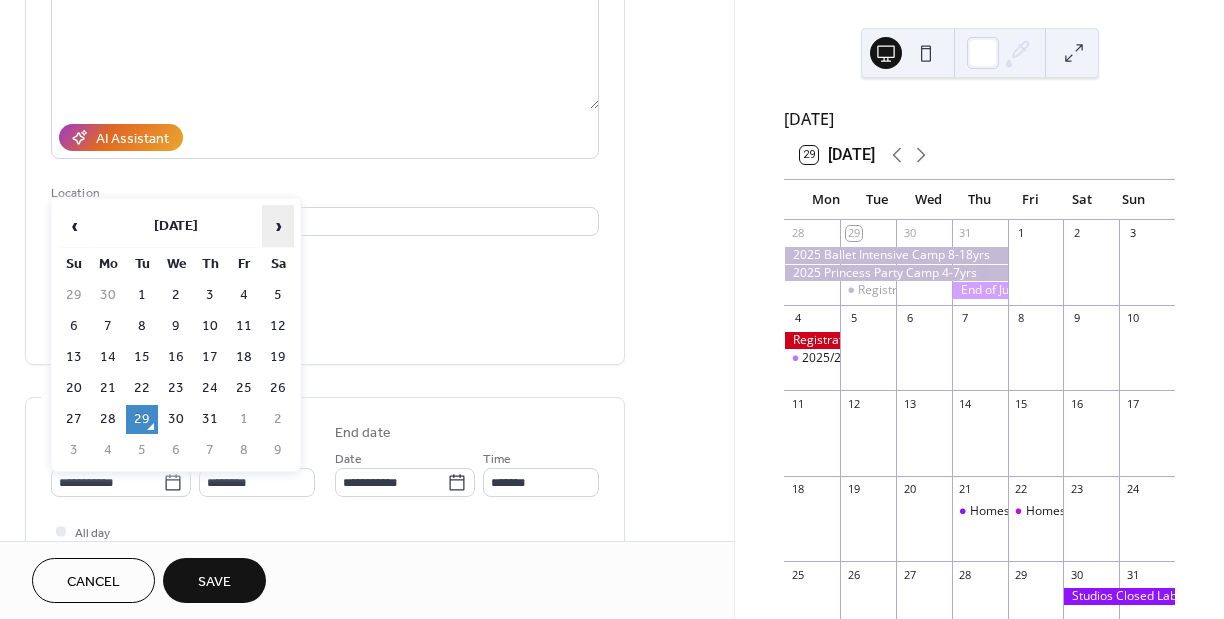 click on "›" at bounding box center (278, 226) 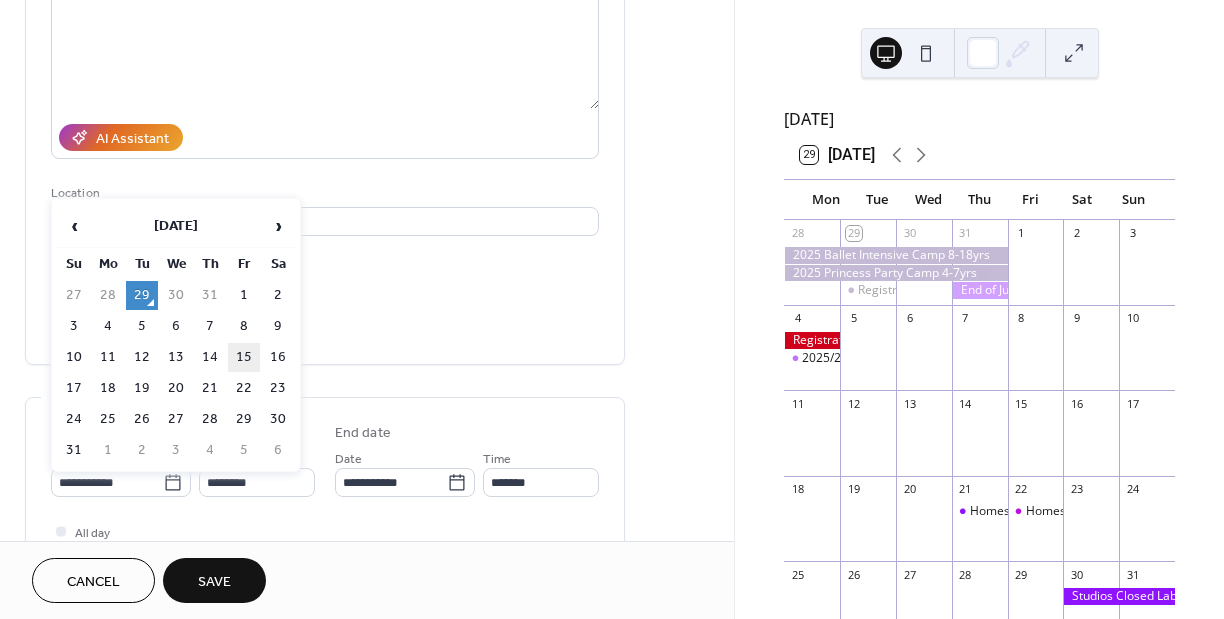 click on "15" at bounding box center [244, 357] 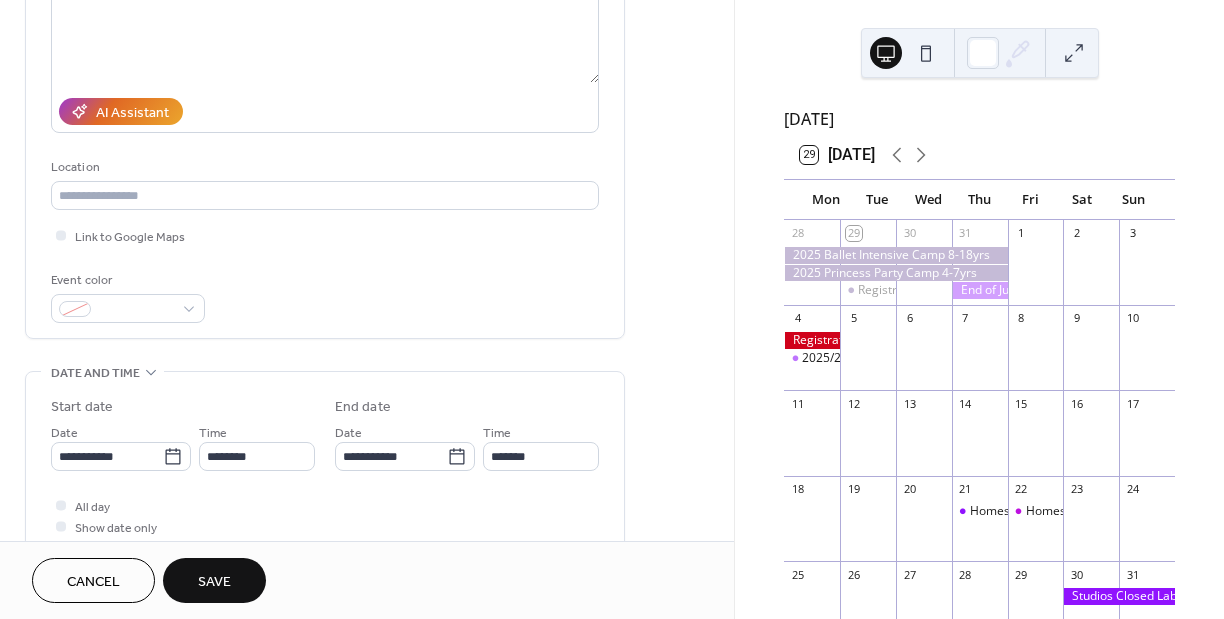 scroll, scrollTop: 284, scrollLeft: 0, axis: vertical 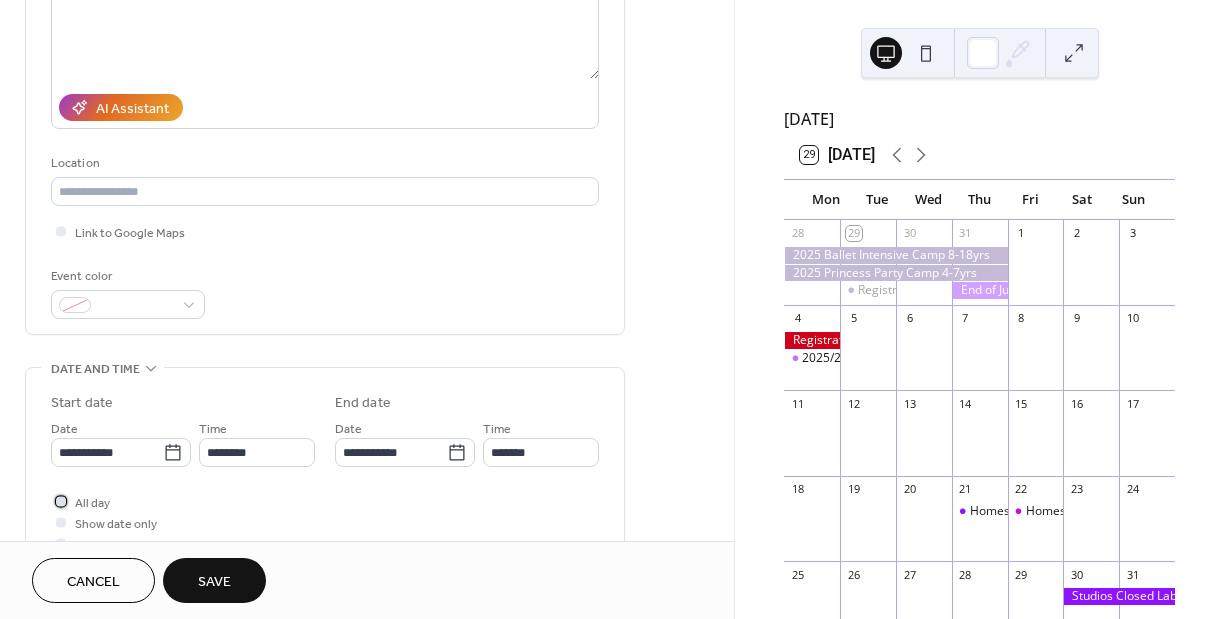 click at bounding box center [61, 501] 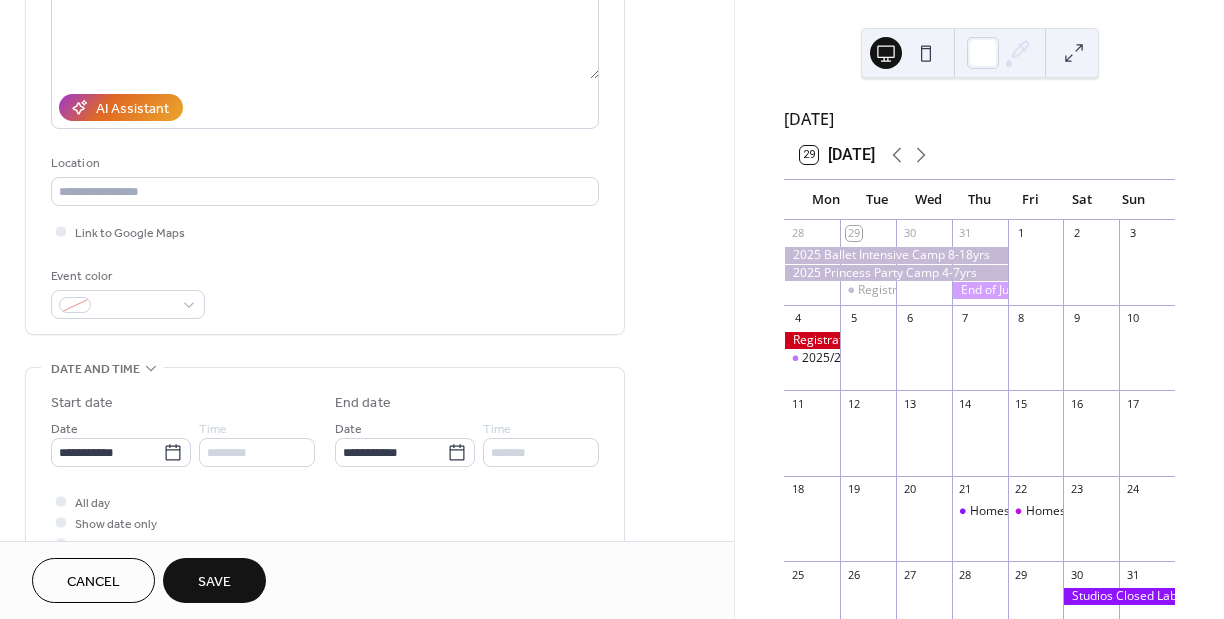 click on "Save" at bounding box center [214, 582] 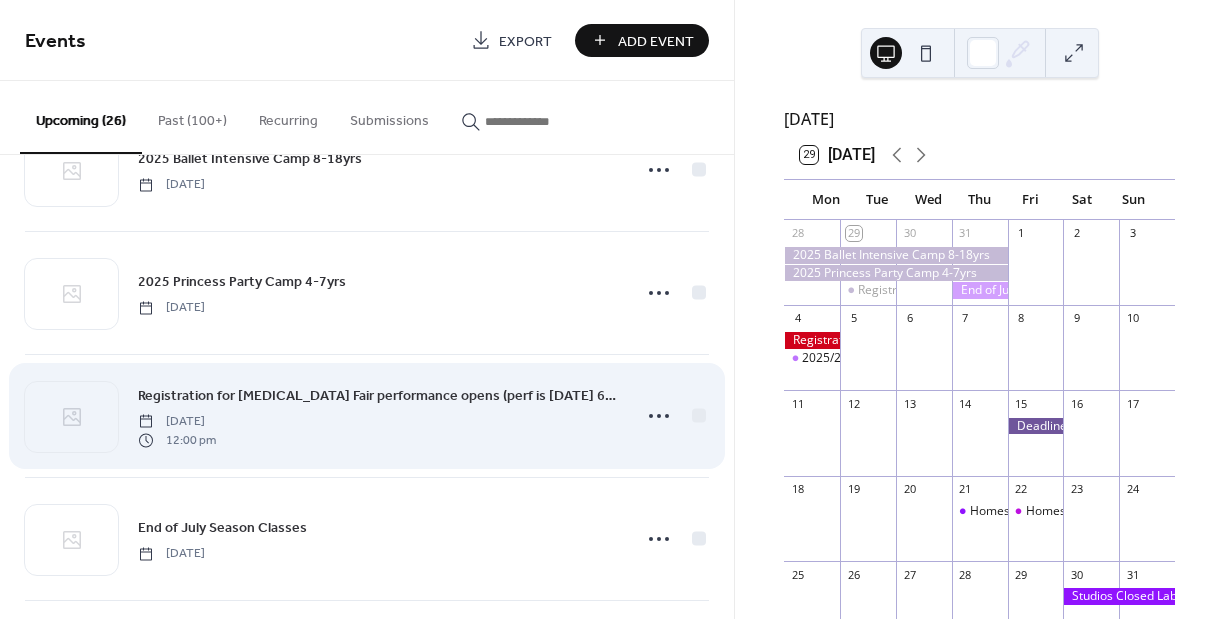 scroll, scrollTop: 91, scrollLeft: 0, axis: vertical 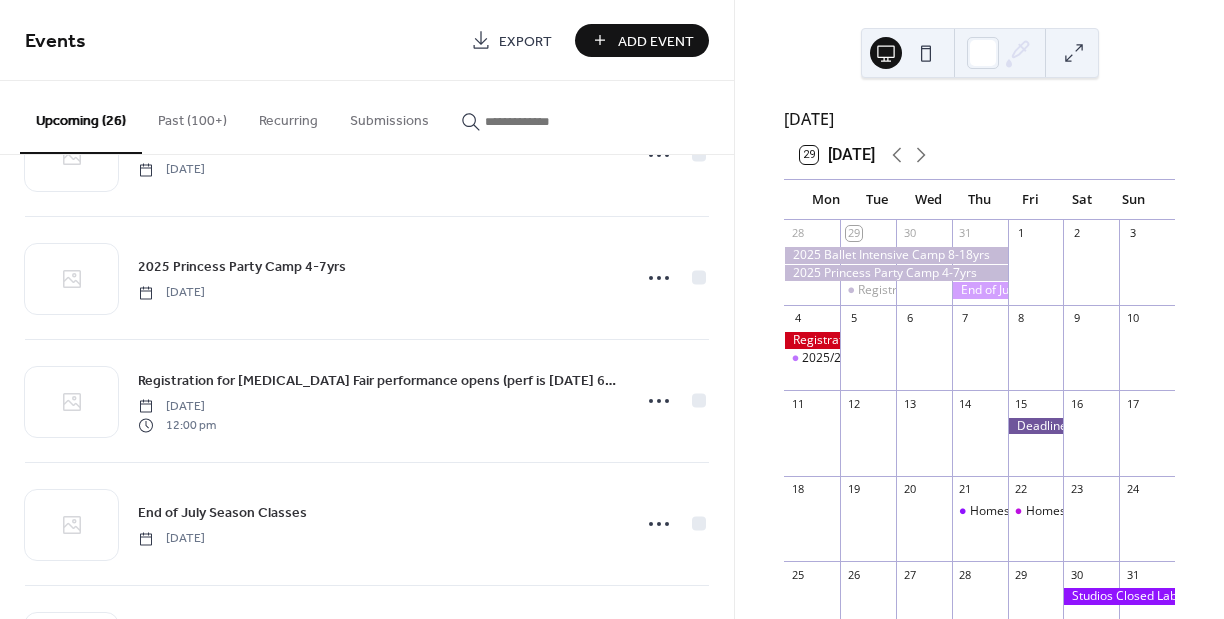 click at bounding box center [1036, 426] 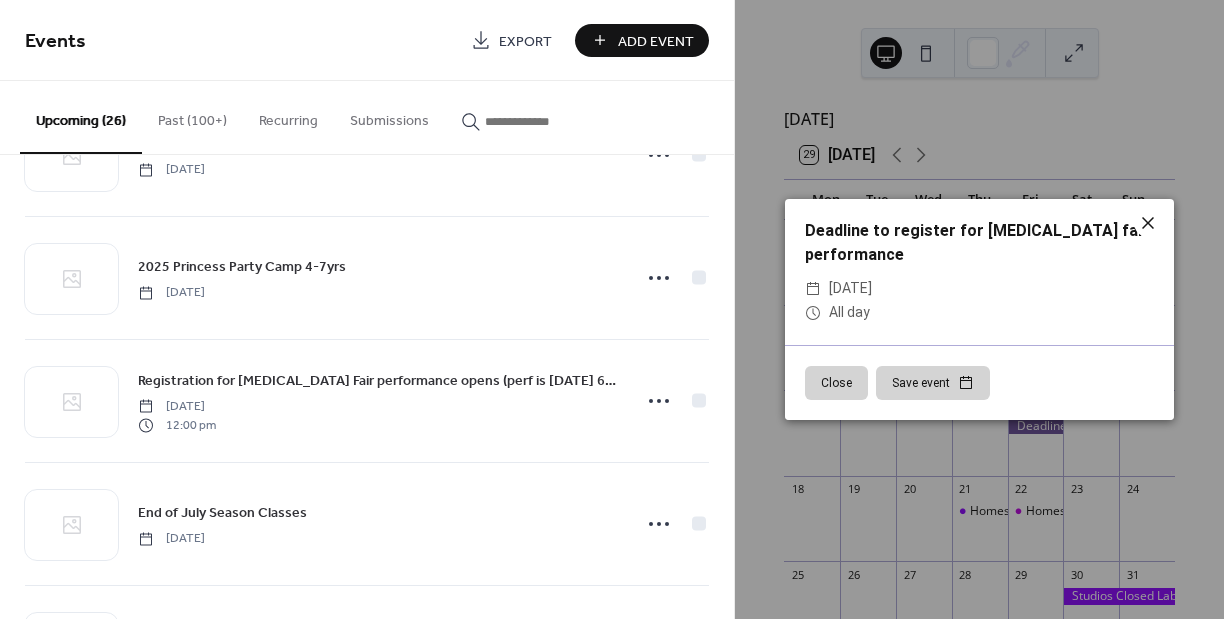 click 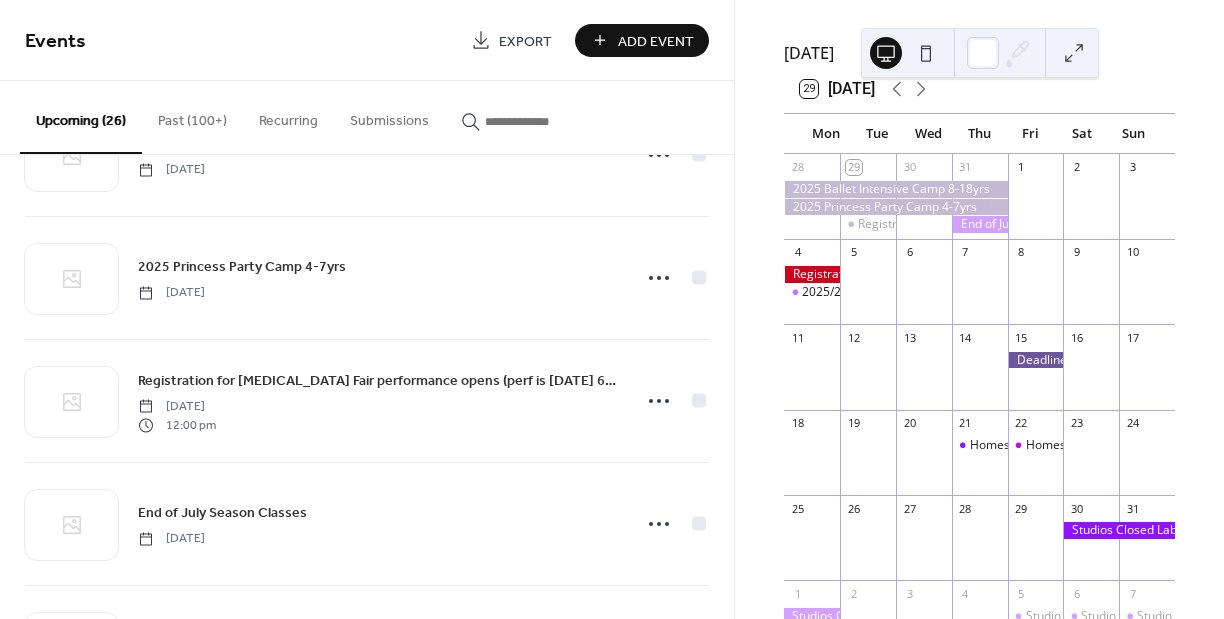 scroll, scrollTop: 68, scrollLeft: 0, axis: vertical 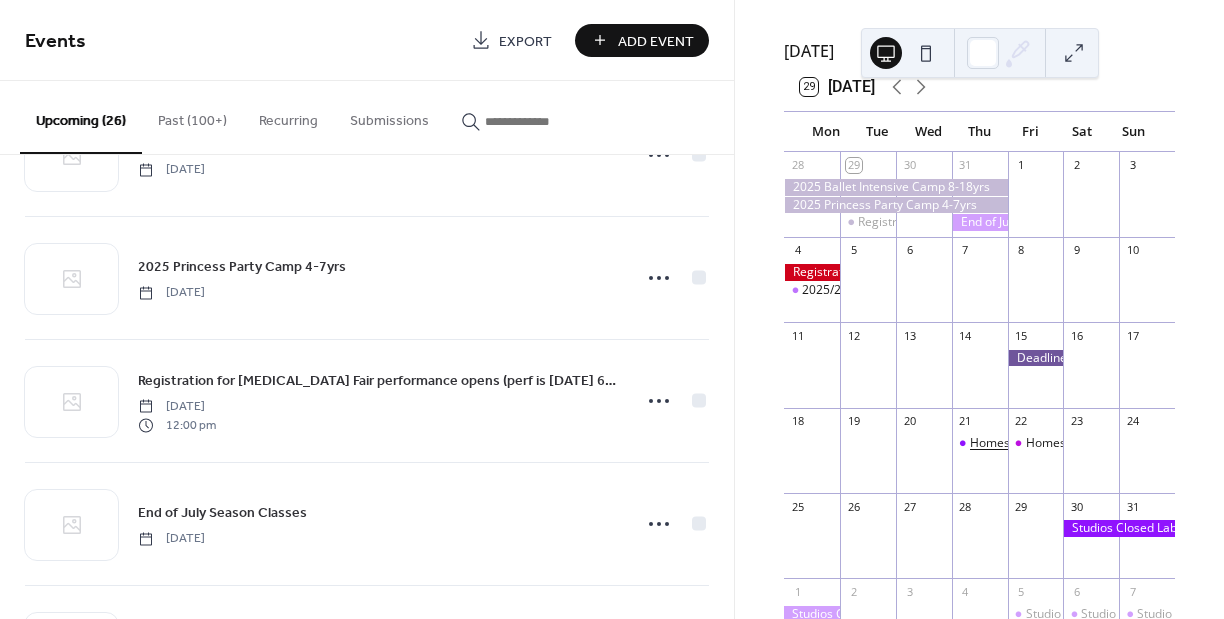 click on "Homeschoolers Happy Hour @ On [GEOGRAPHIC_DATA]" at bounding box center (1127, 443) 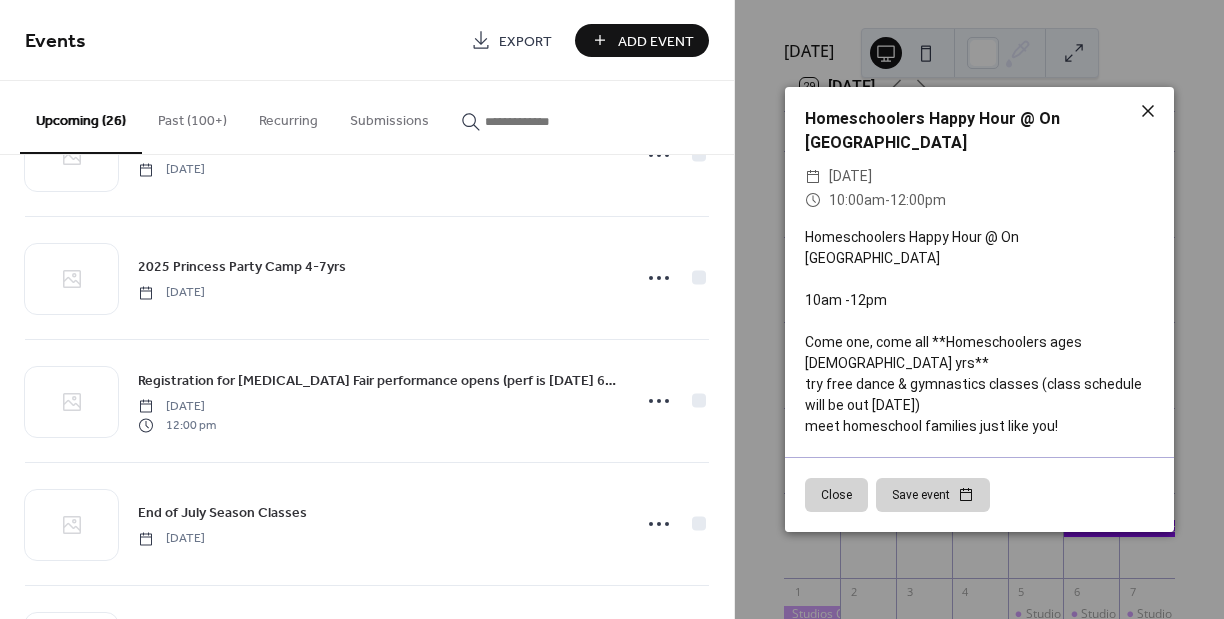 click 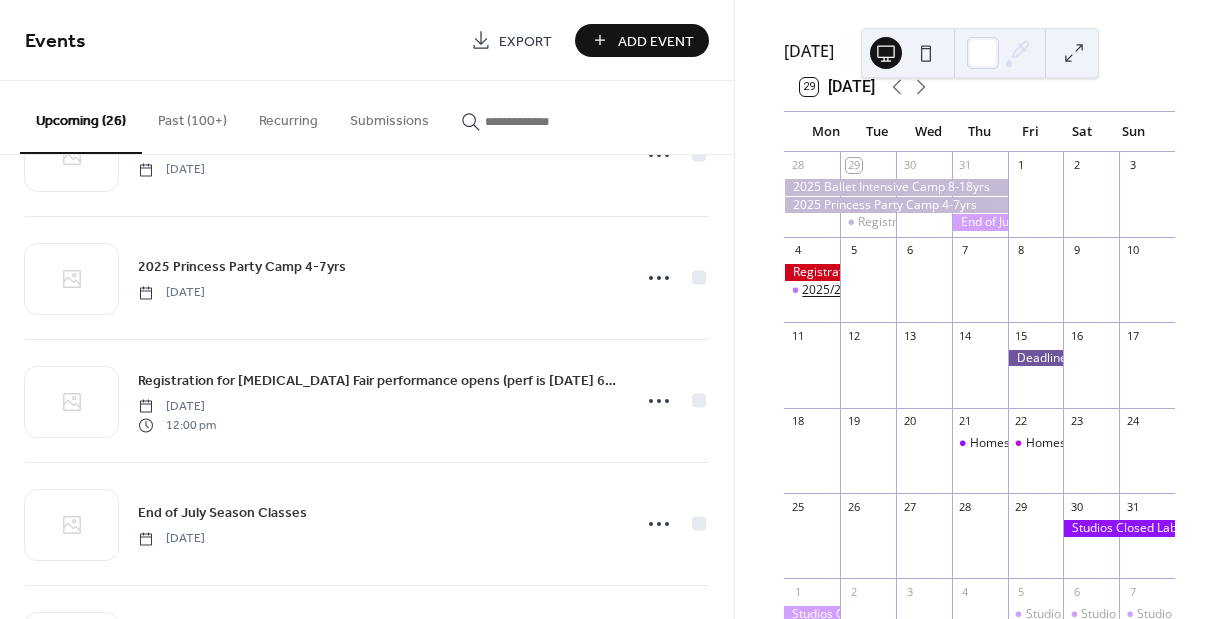 click on "2025/26 Dance Season Starts" at bounding box center [884, 290] 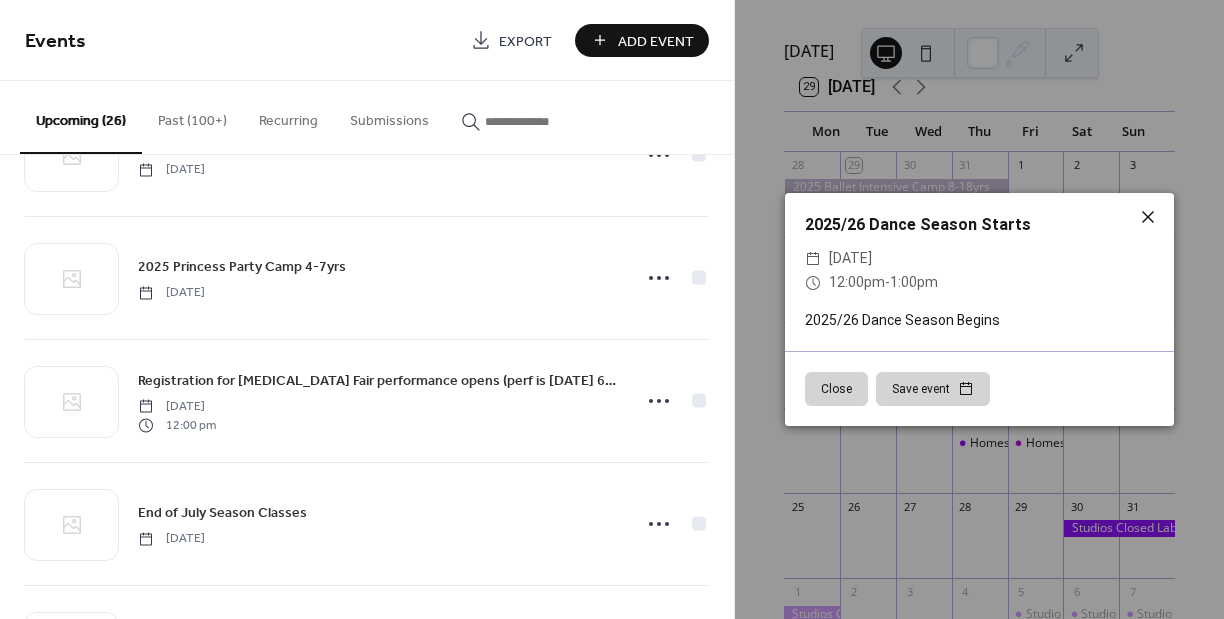 click 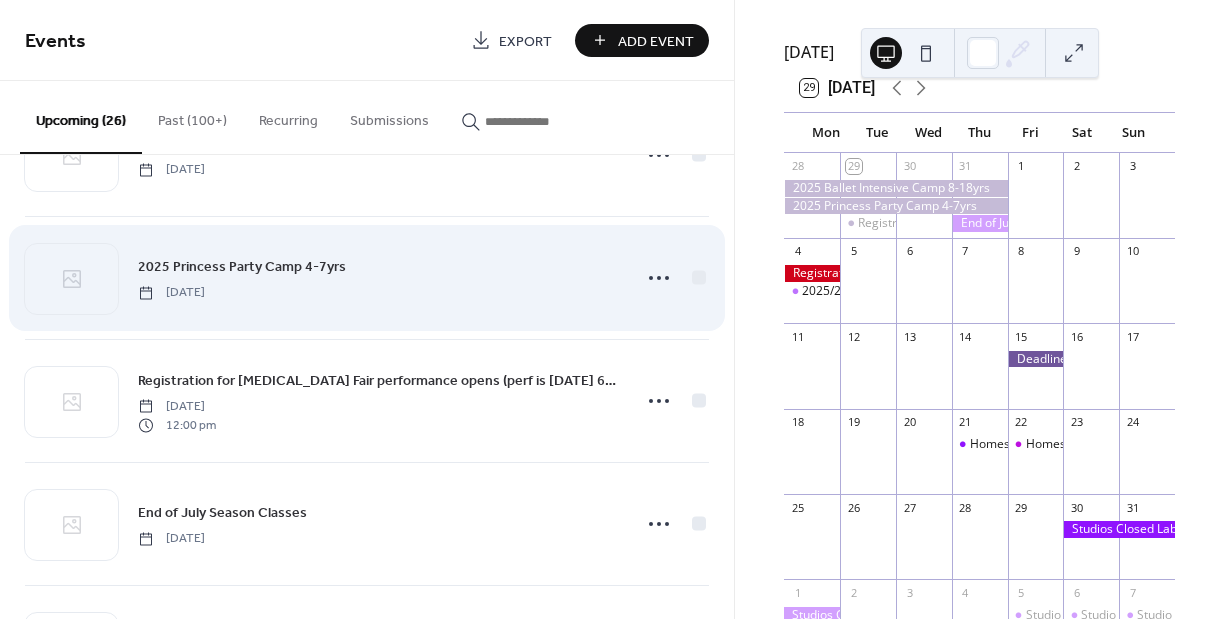 scroll, scrollTop: 65, scrollLeft: 0, axis: vertical 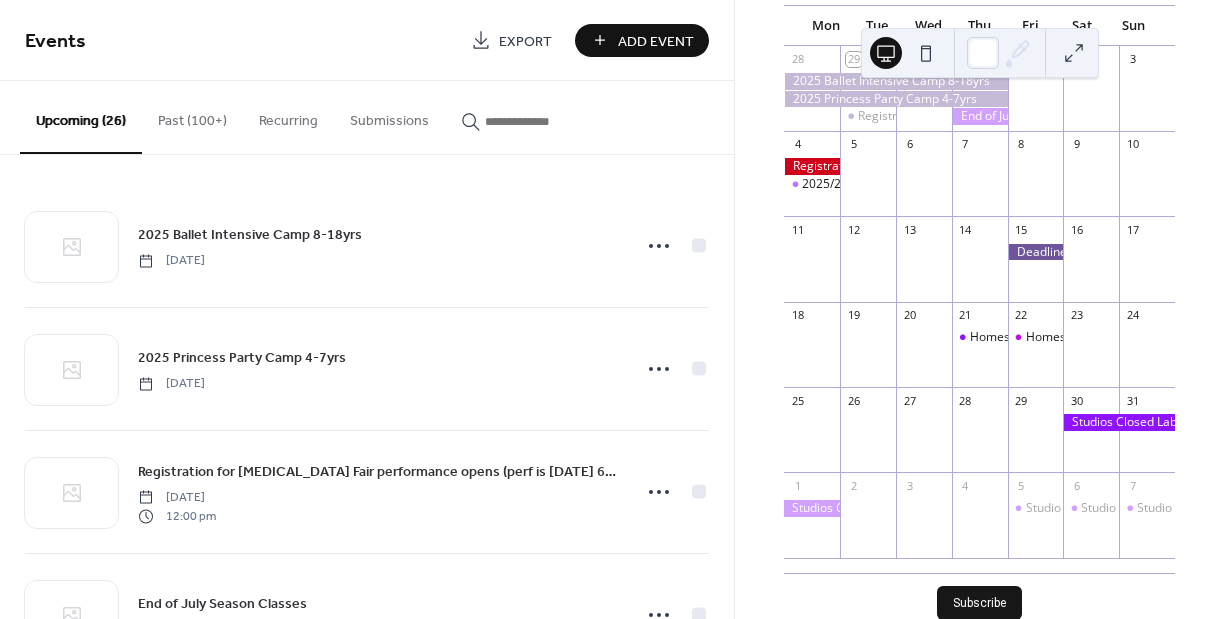 click on "Add Event" at bounding box center [656, 41] 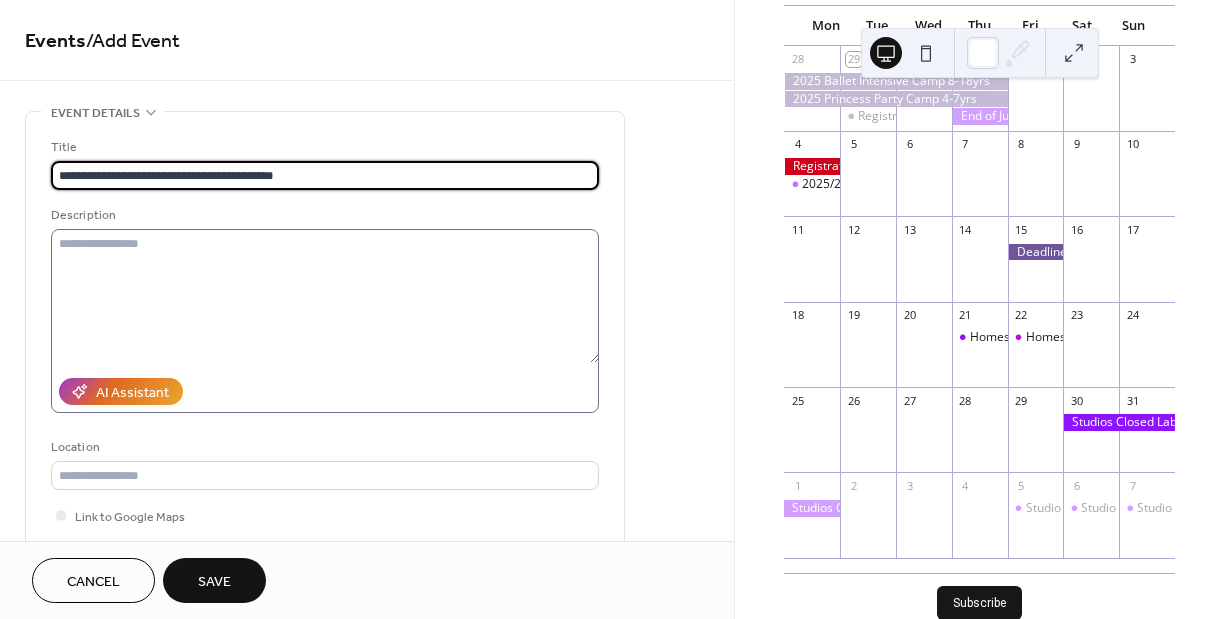 type on "**********" 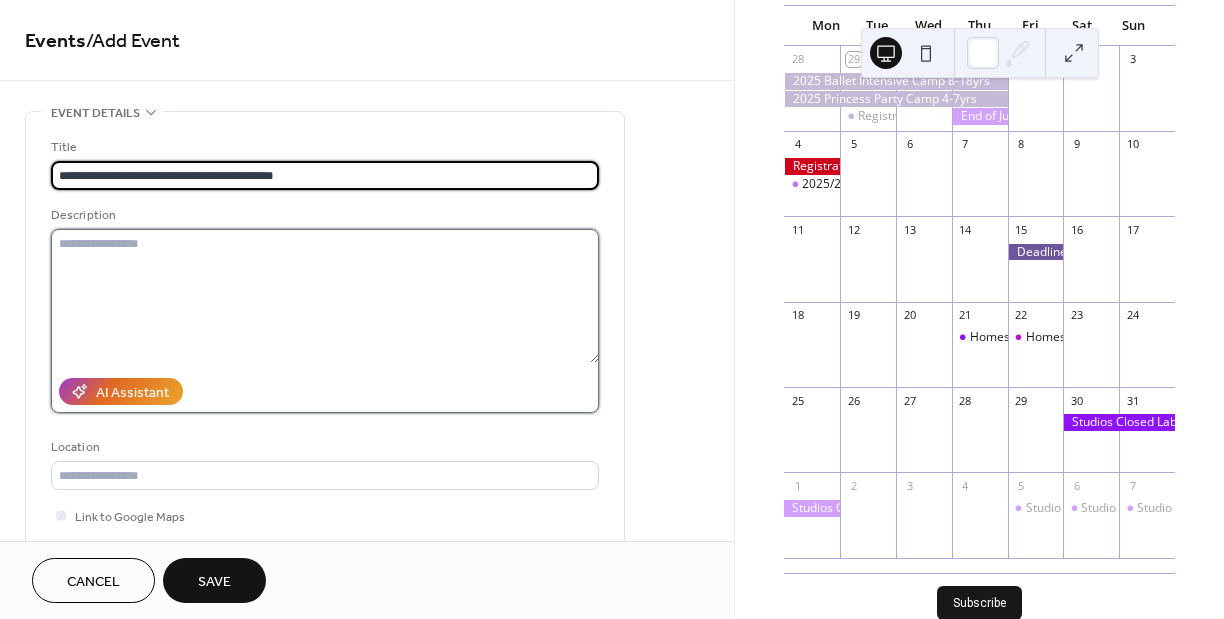 click at bounding box center (325, 296) 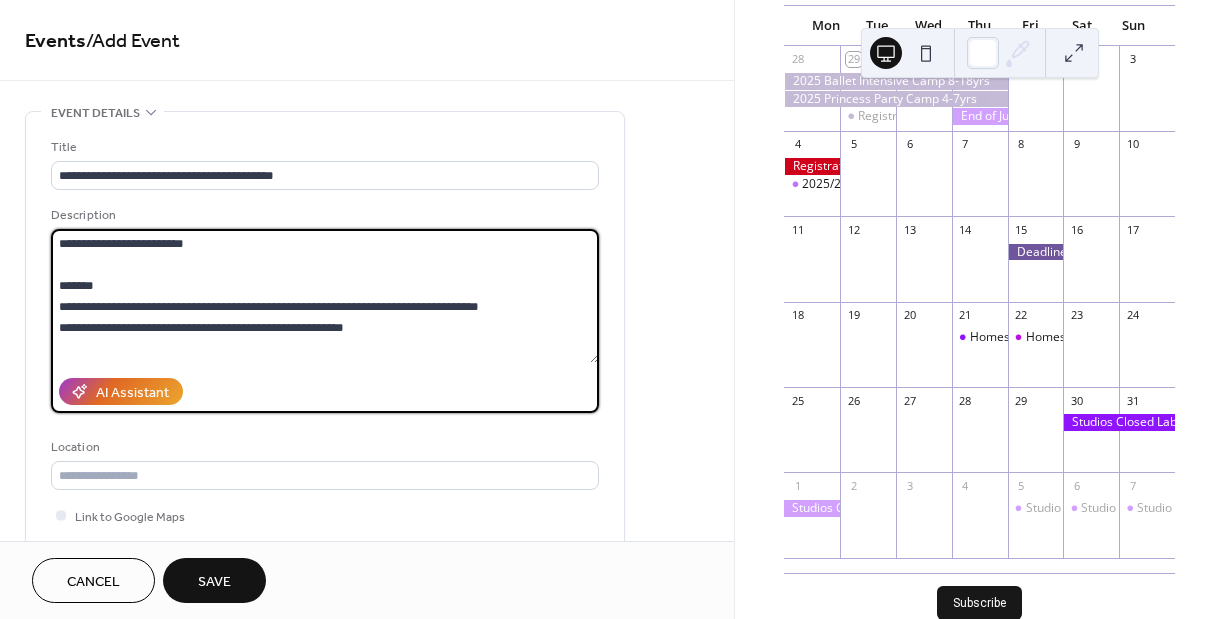 click on "**********" at bounding box center (325, 296) 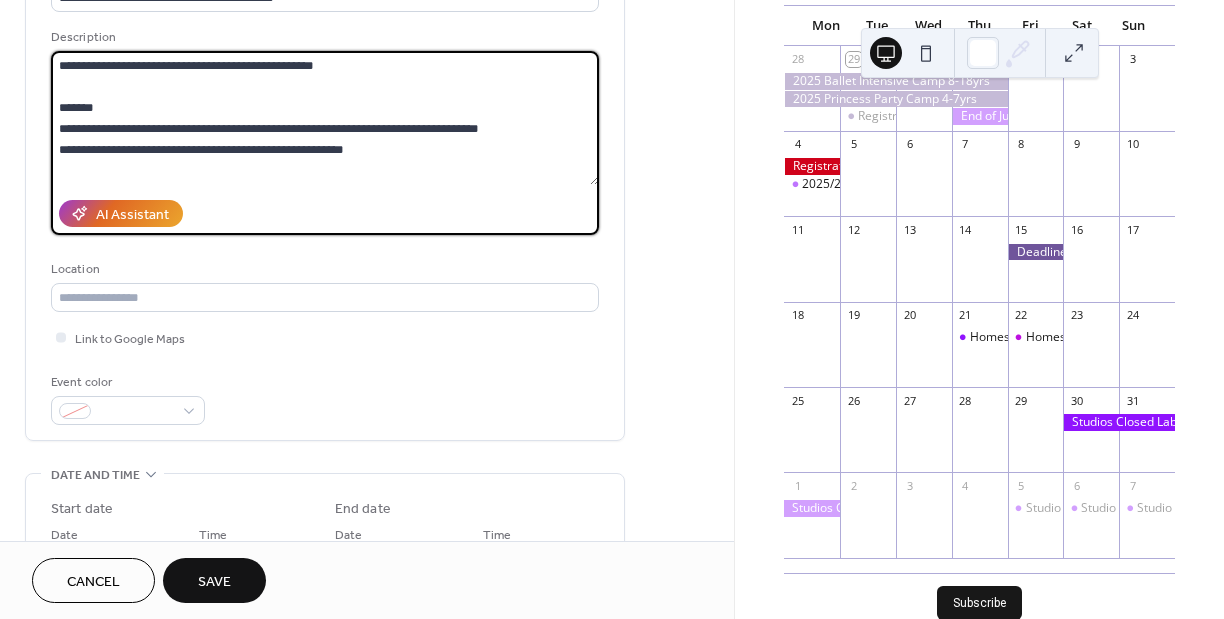 scroll, scrollTop: 181, scrollLeft: 0, axis: vertical 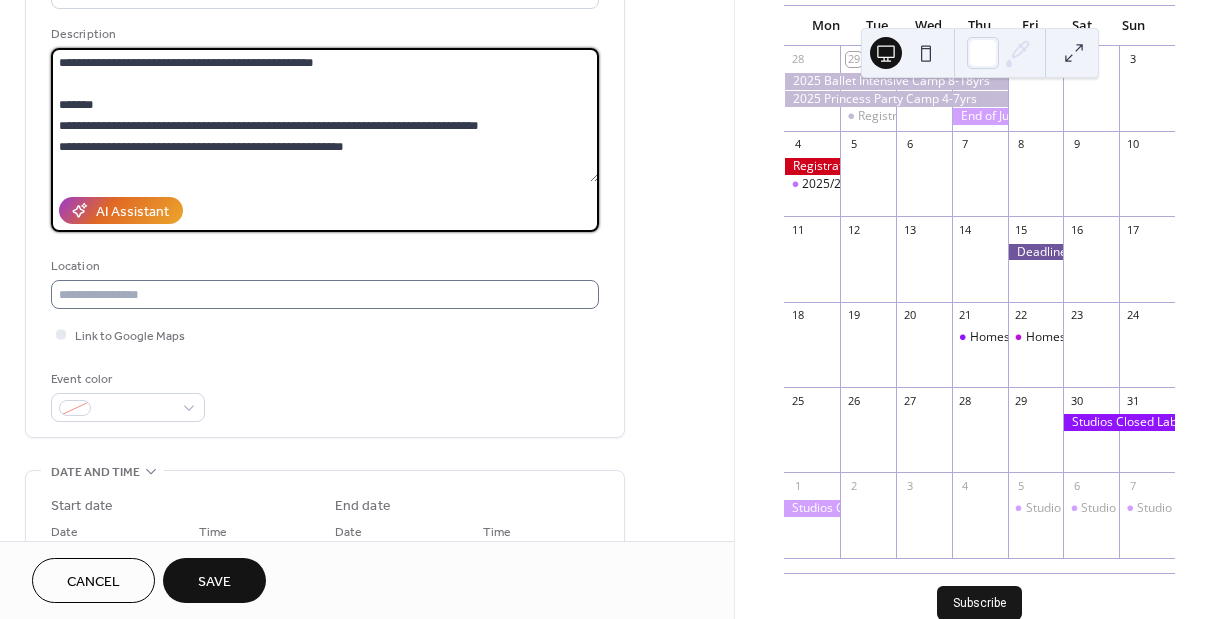type on "**********" 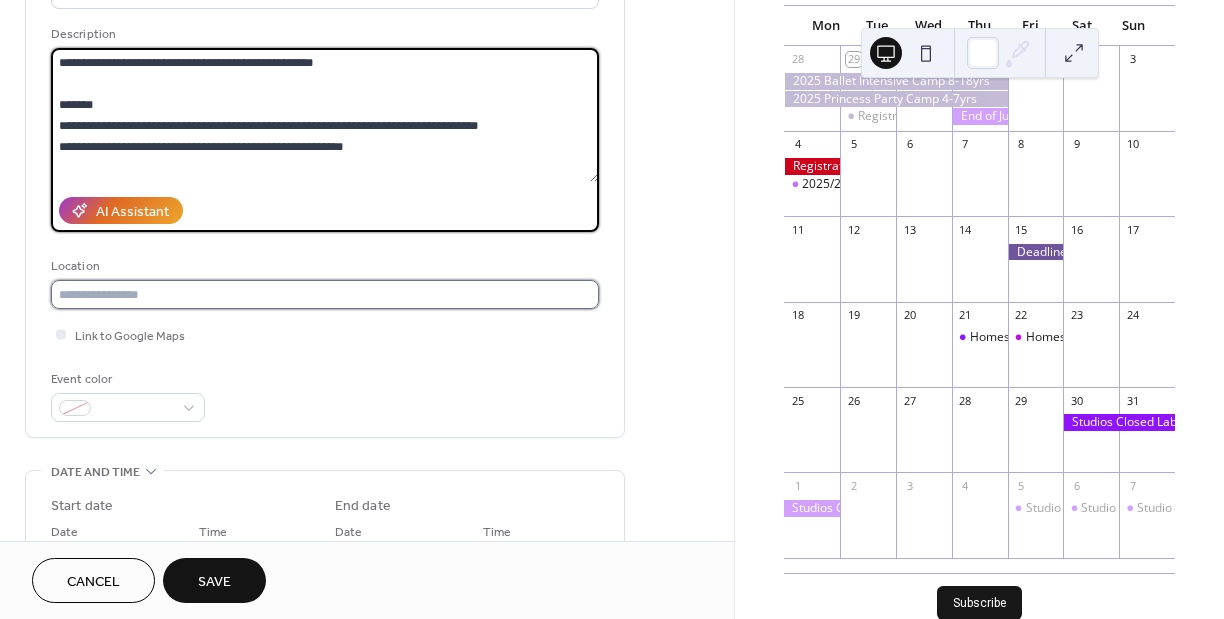 click at bounding box center (325, 294) 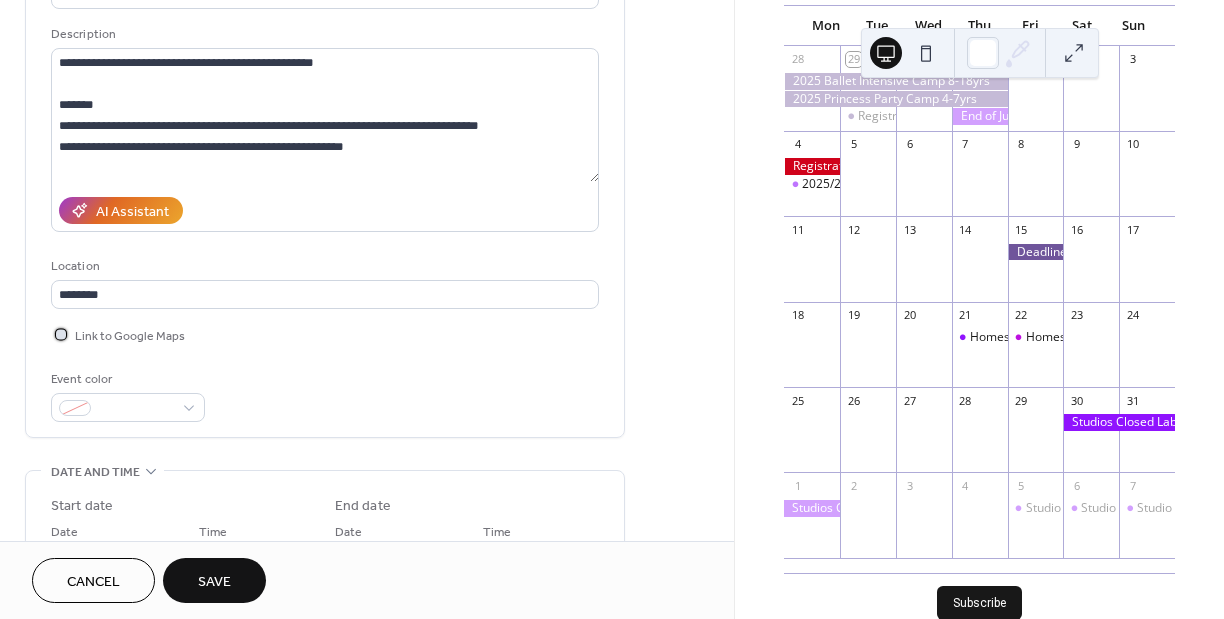 click at bounding box center [61, 334] 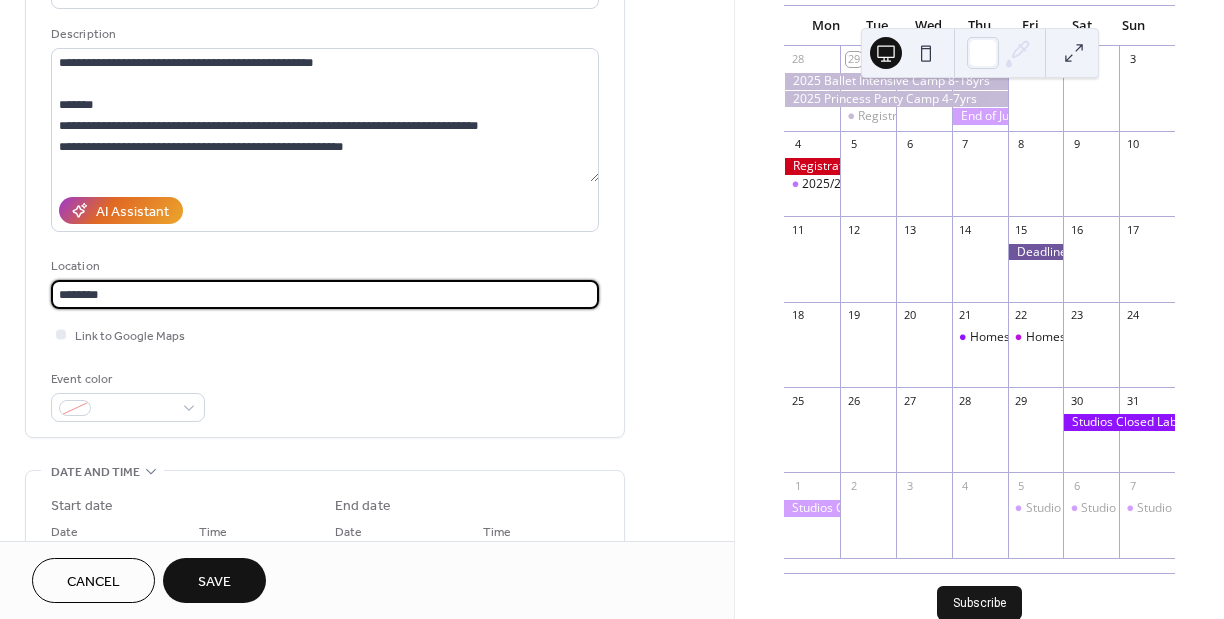 click on "*******" at bounding box center [325, 294] 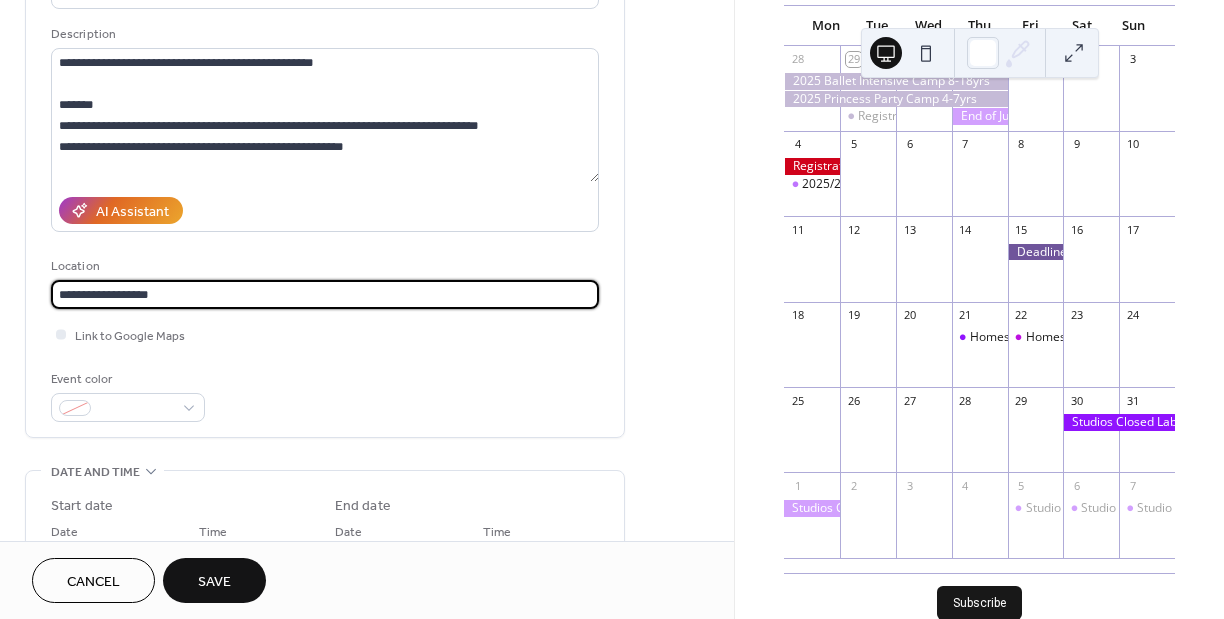 type on "**********" 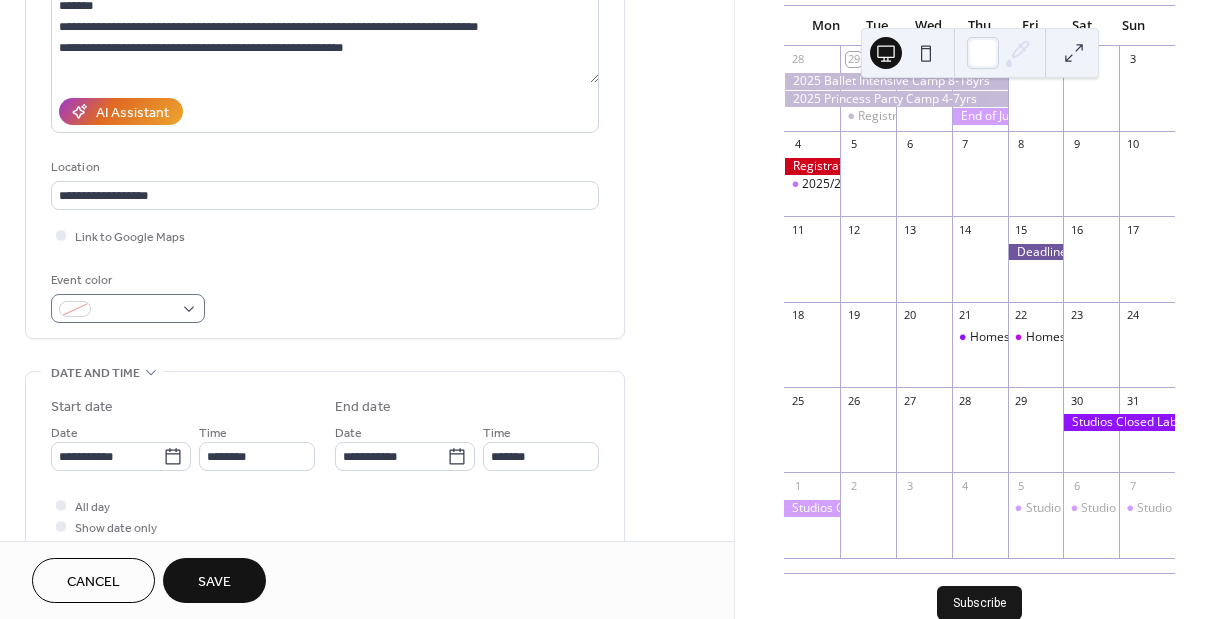 scroll, scrollTop: 325, scrollLeft: 0, axis: vertical 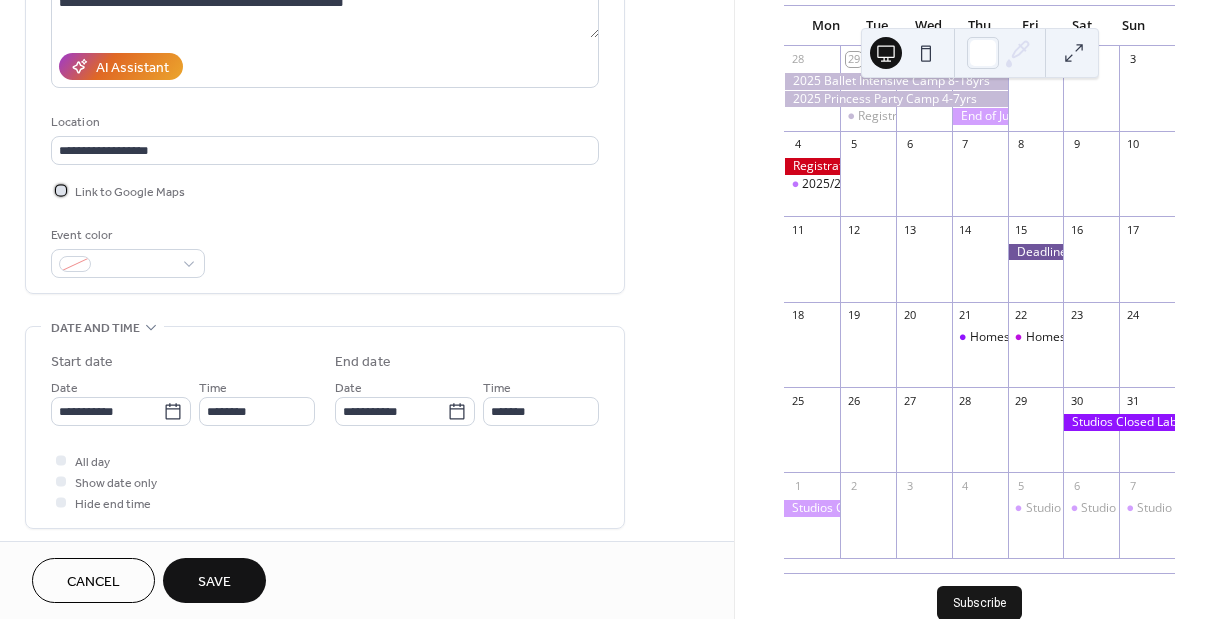 click at bounding box center (61, 190) 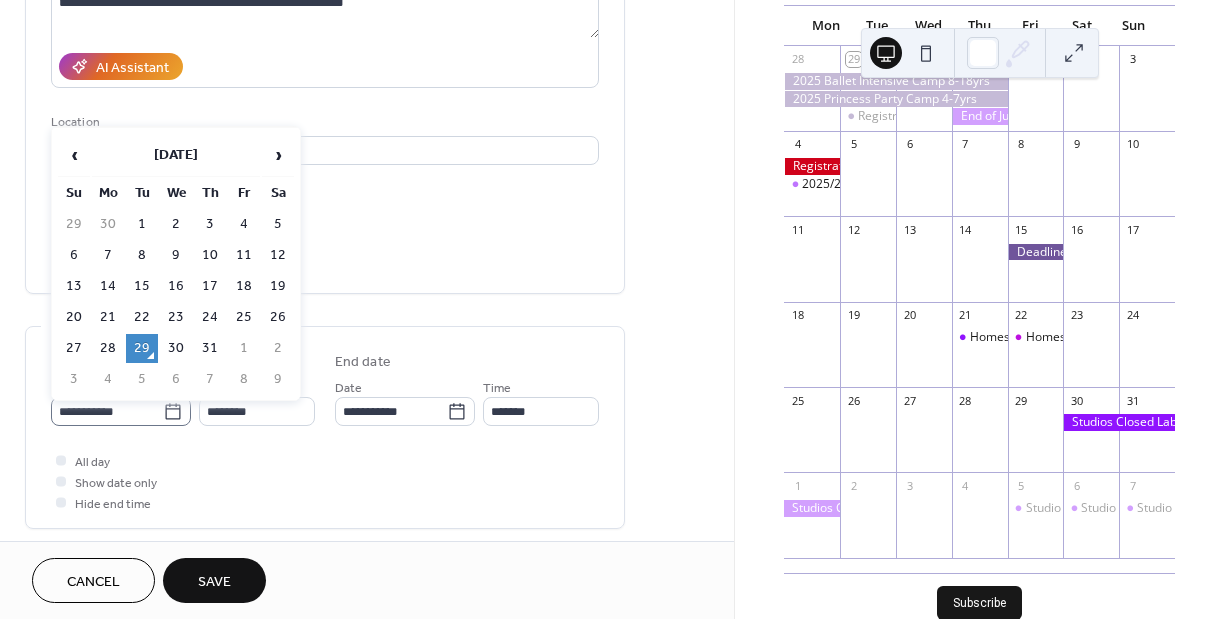 click 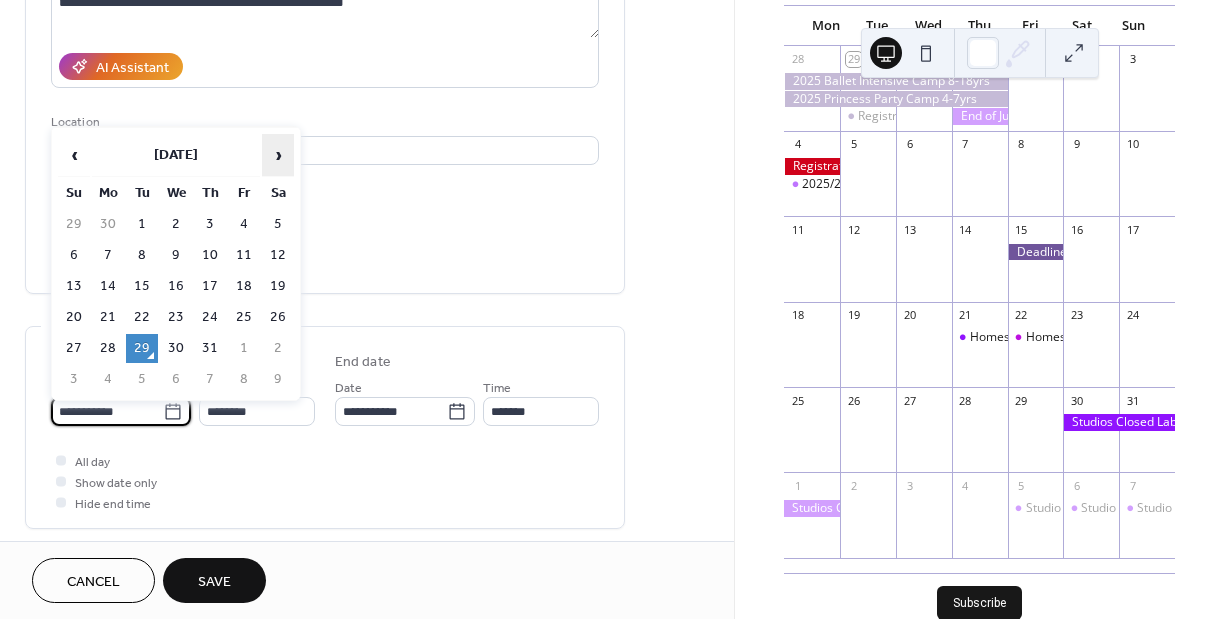 click on "›" at bounding box center (278, 155) 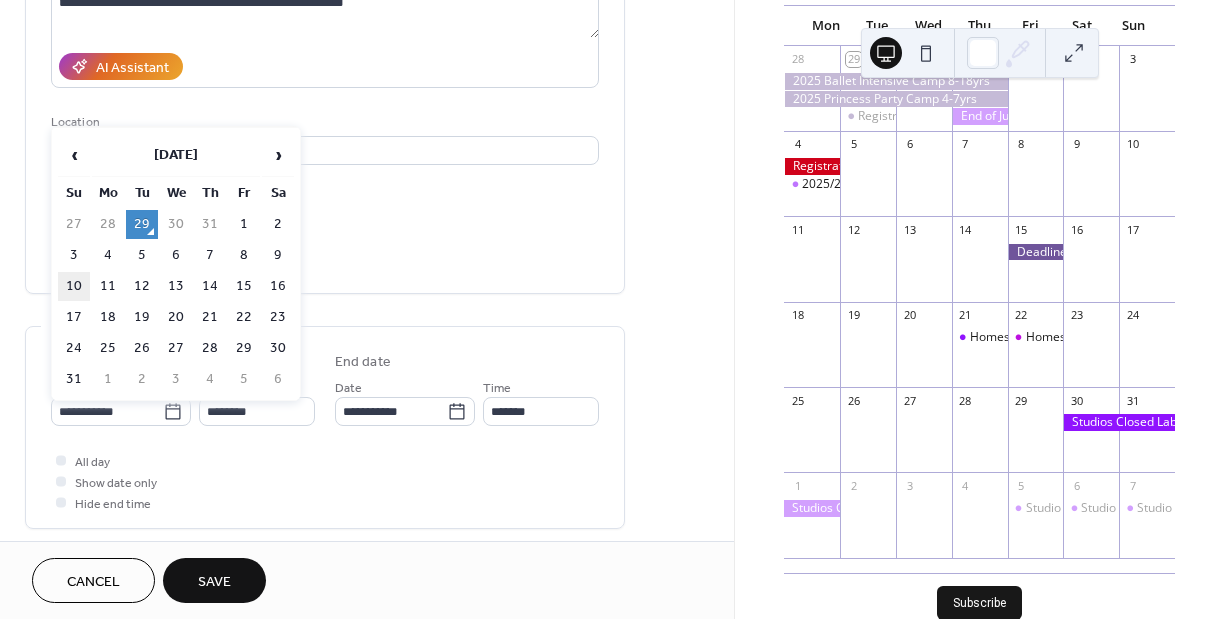 click on "10" at bounding box center (74, 286) 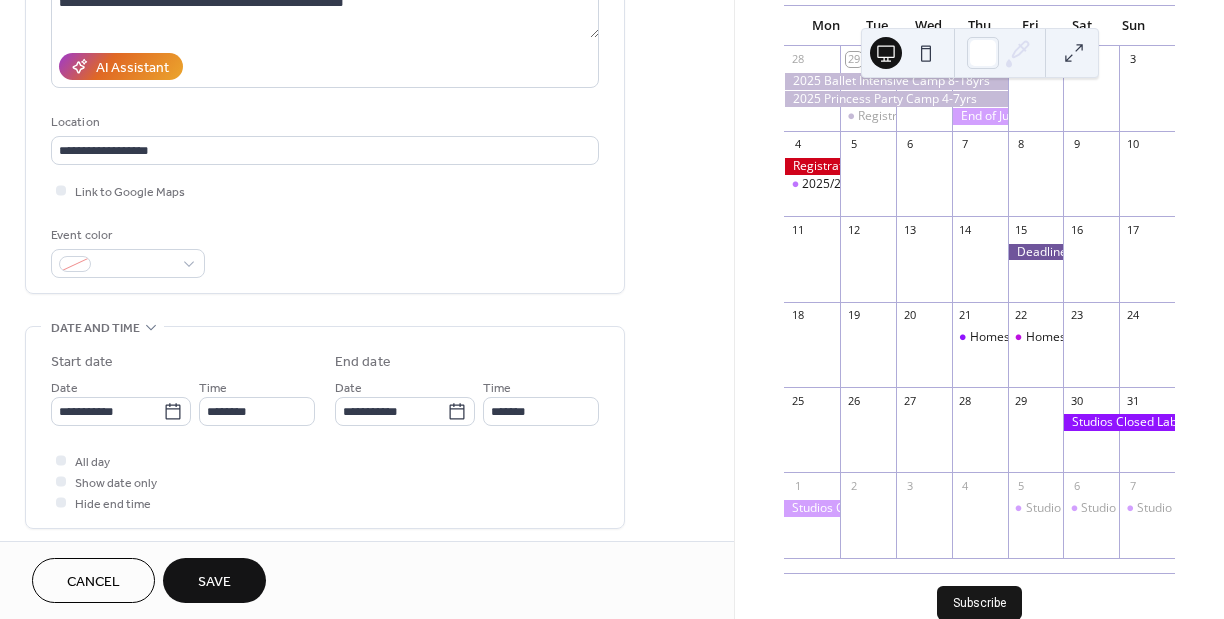 type on "**********" 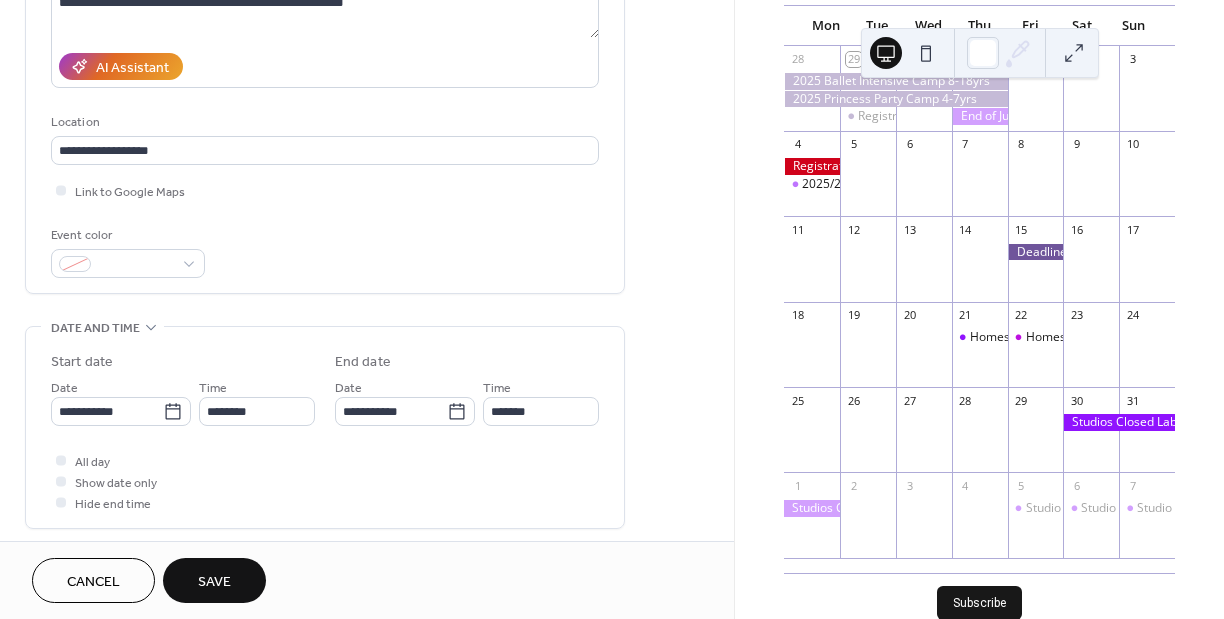 type on "**********" 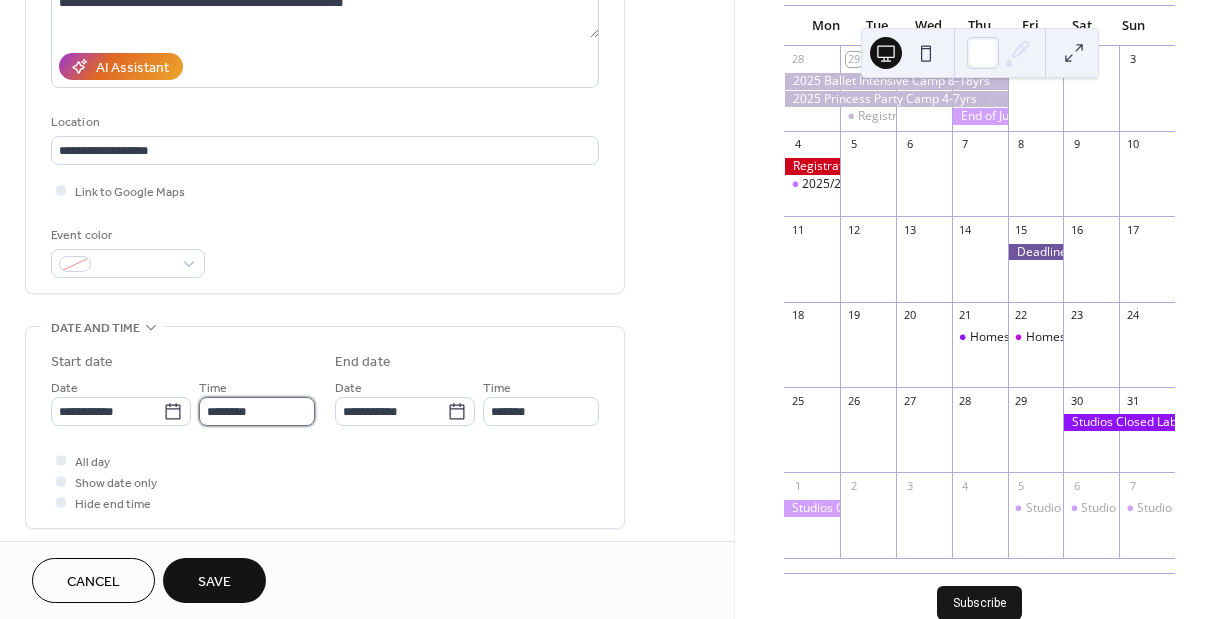 click on "********" at bounding box center (257, 411) 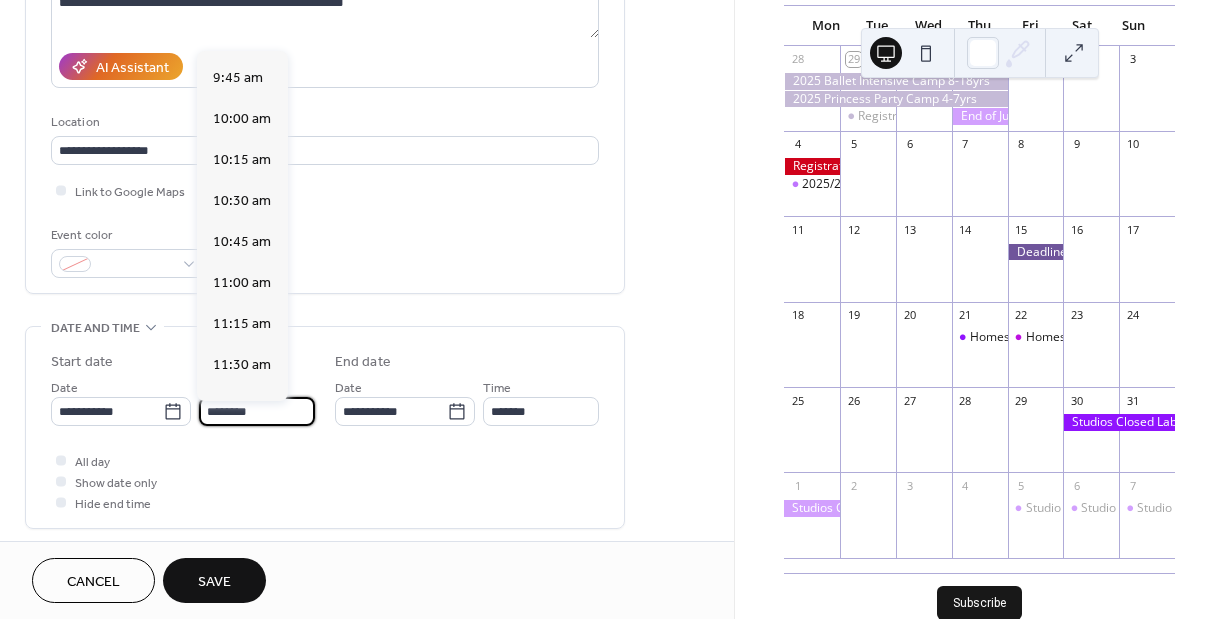scroll, scrollTop: 1583, scrollLeft: 0, axis: vertical 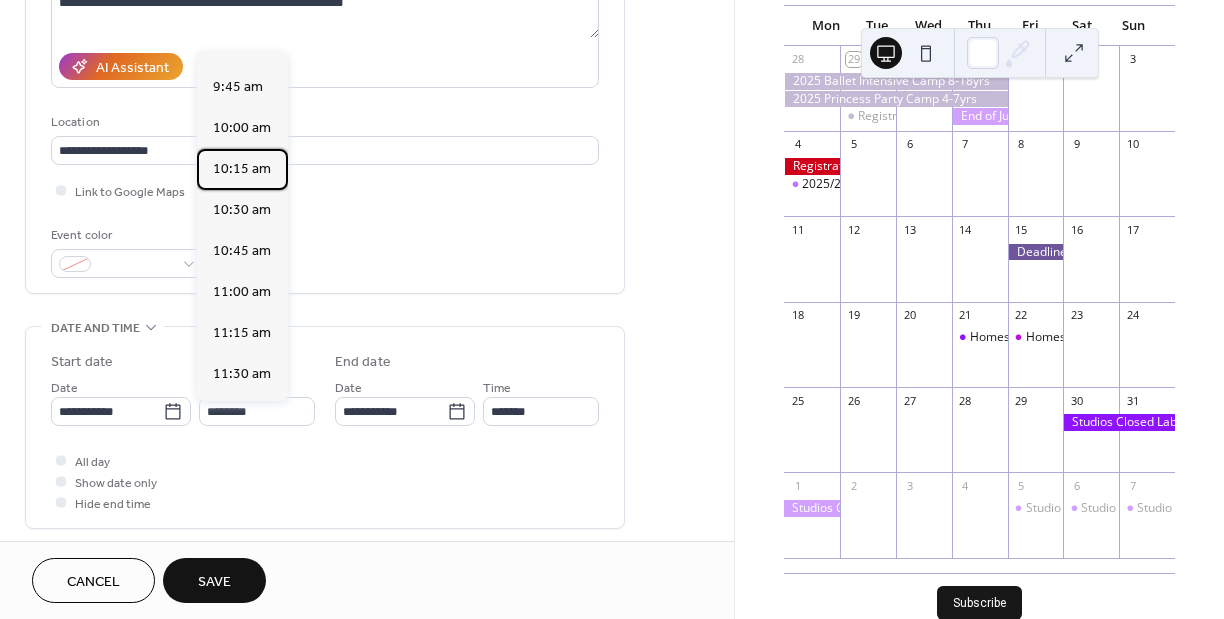 click on "10:15 am" at bounding box center [242, 169] 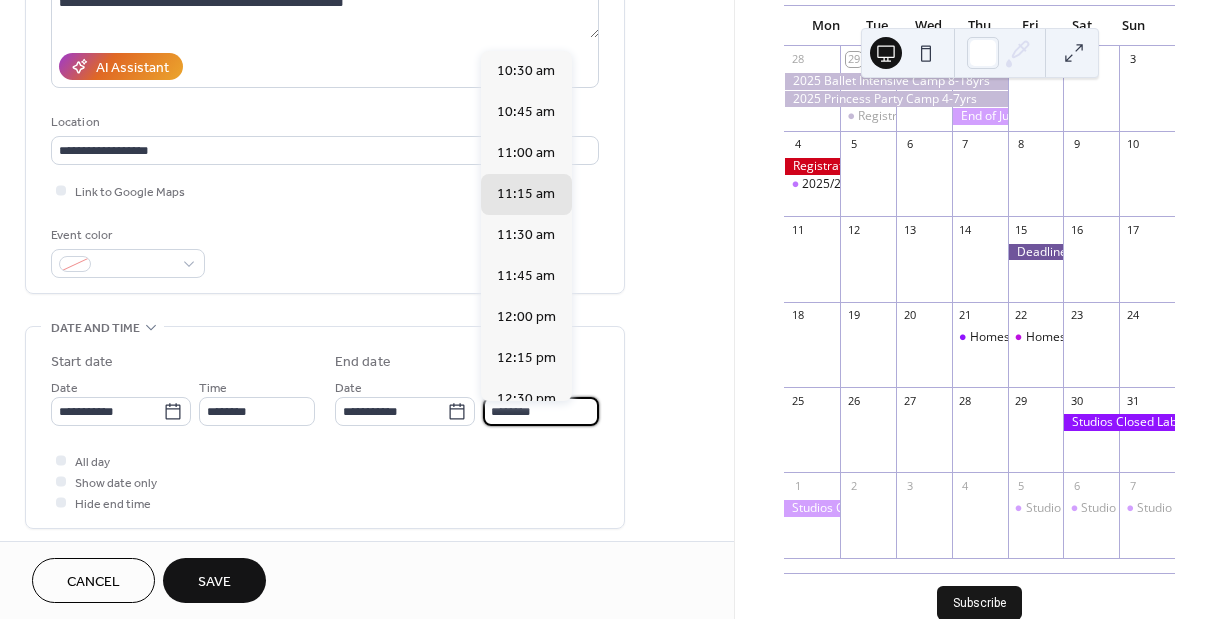 click on "********" at bounding box center (541, 411) 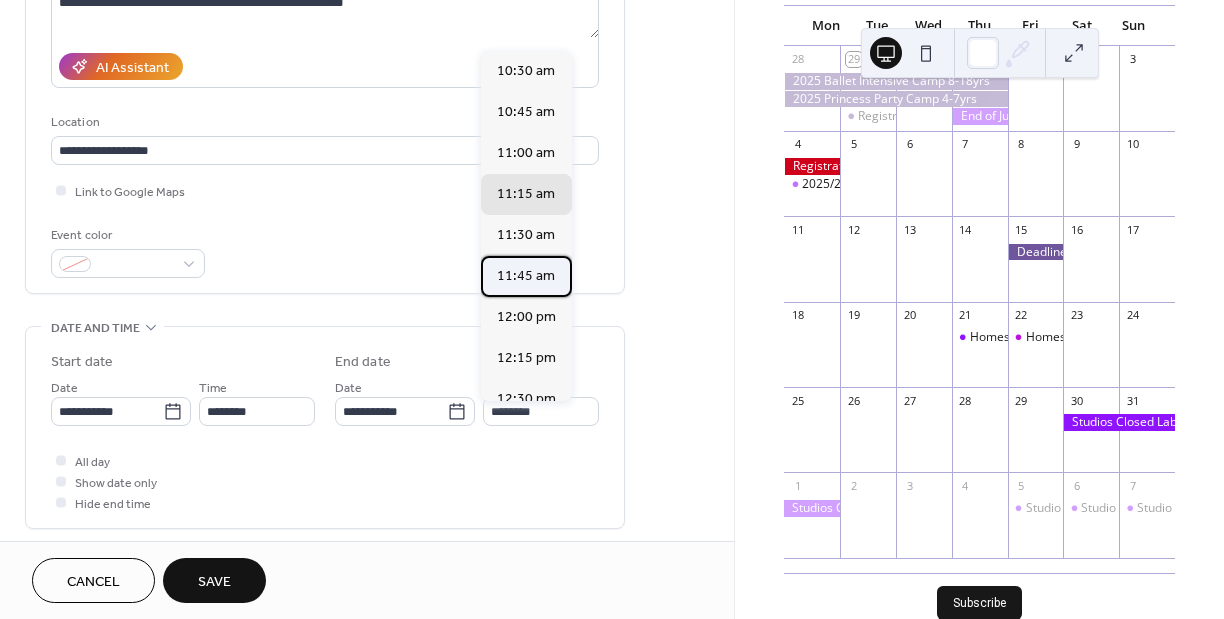click on "11:45 am" at bounding box center (526, 276) 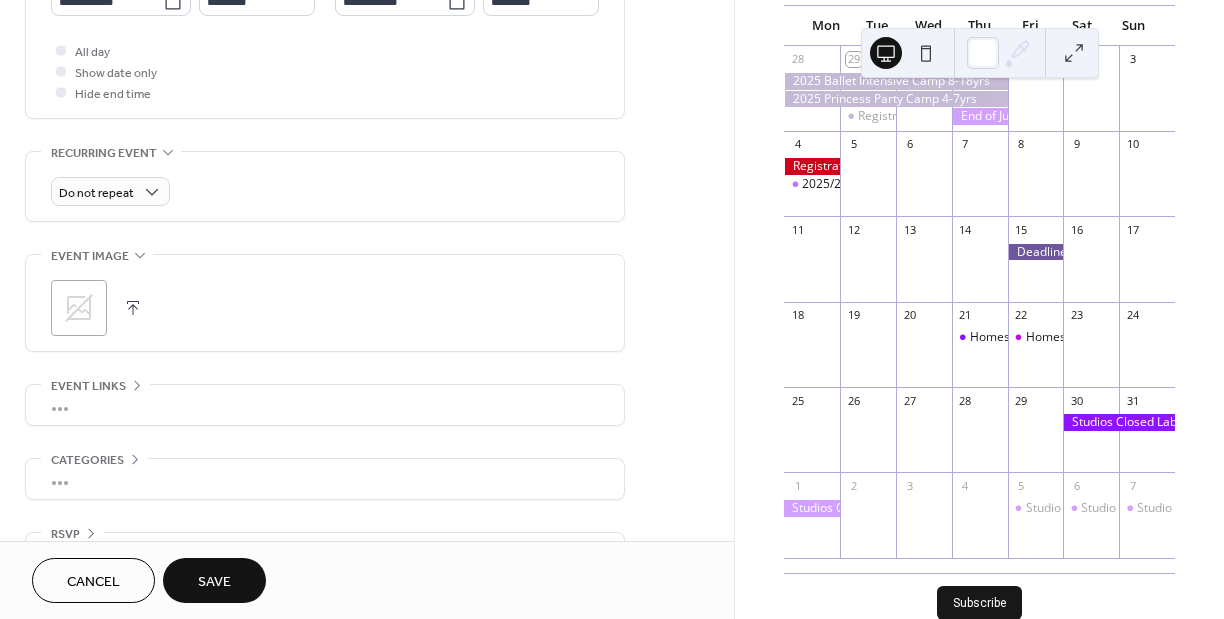 scroll, scrollTop: 757, scrollLeft: 0, axis: vertical 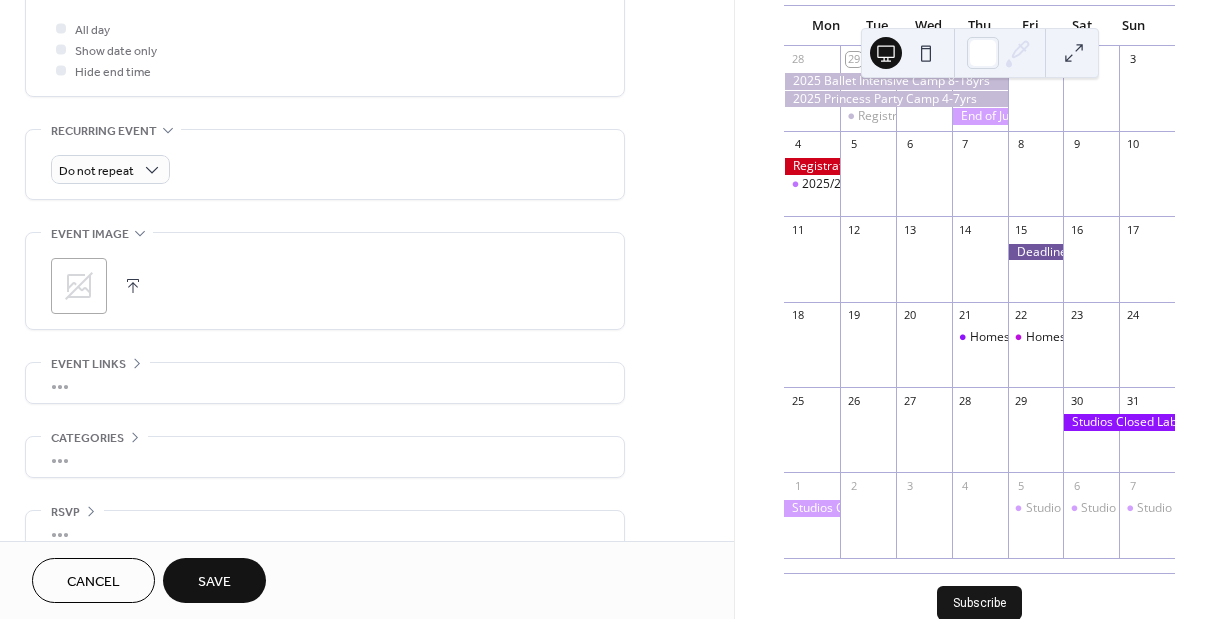 click on "Save" at bounding box center (214, 582) 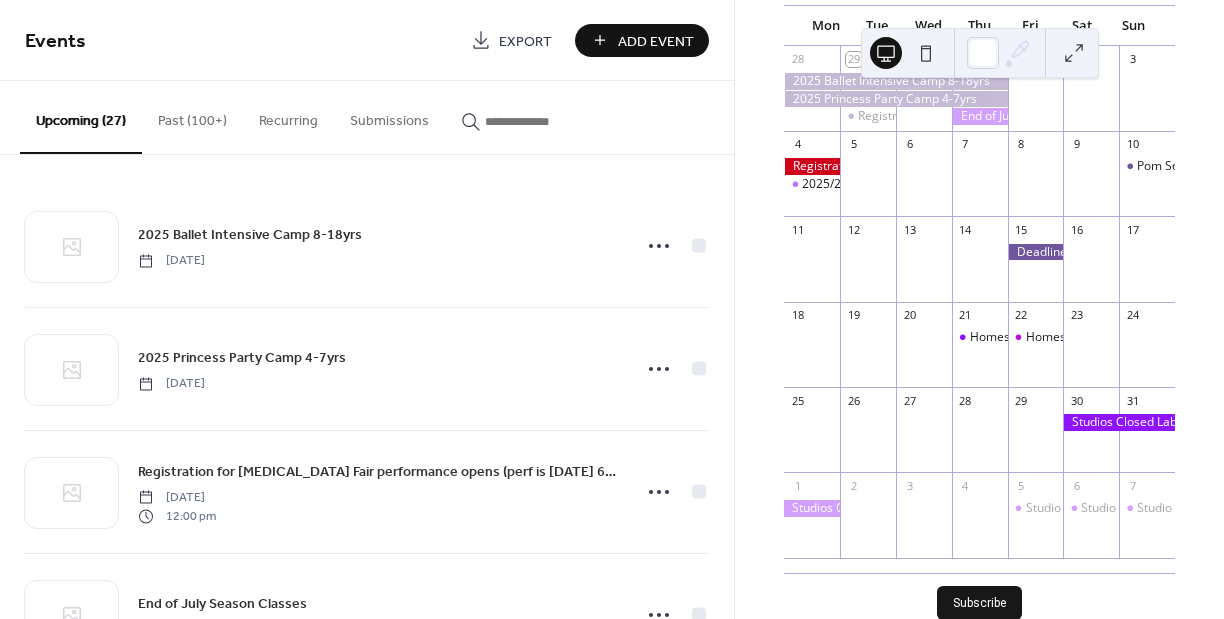click on "Add Event" at bounding box center [642, 40] 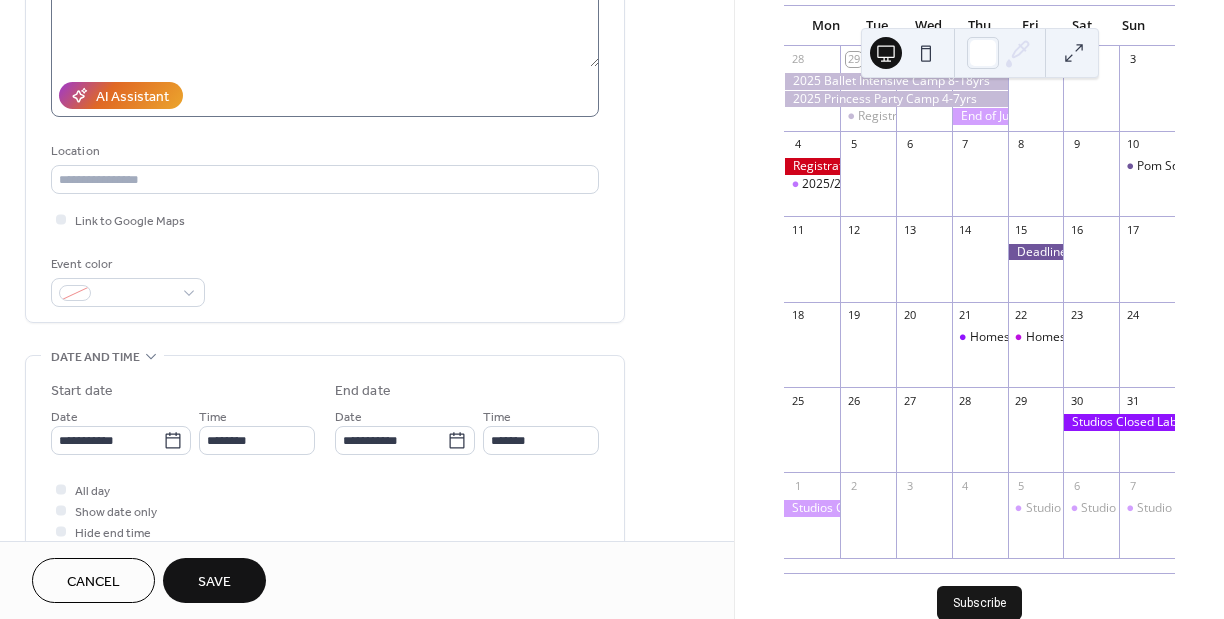 scroll, scrollTop: 298, scrollLeft: 0, axis: vertical 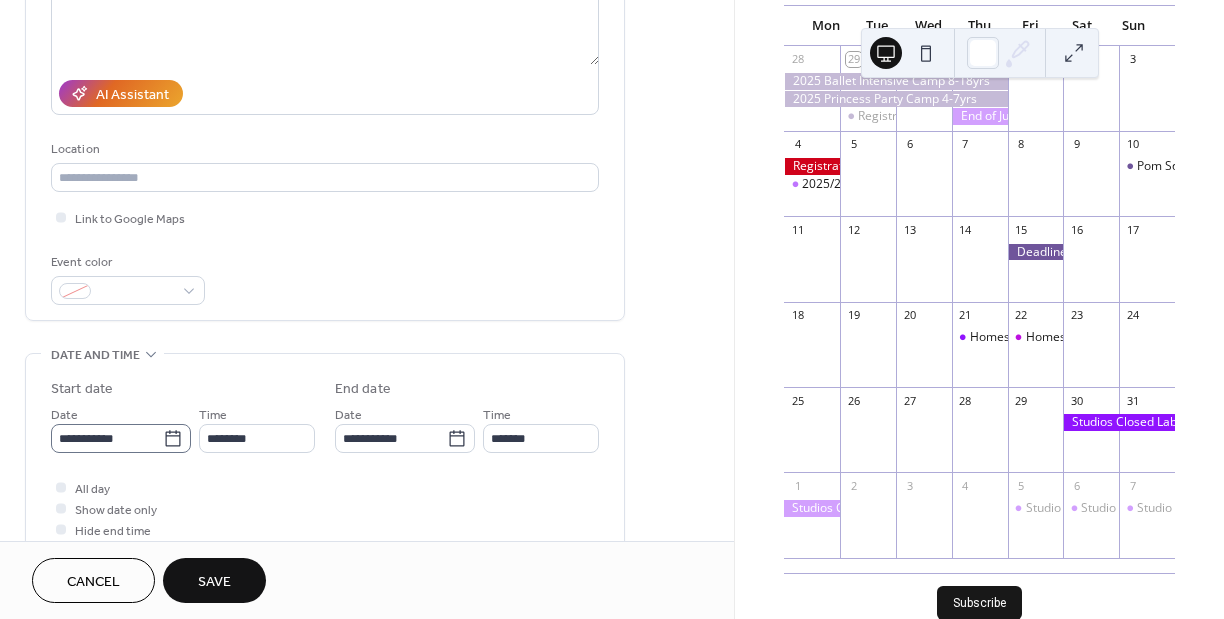 type on "**********" 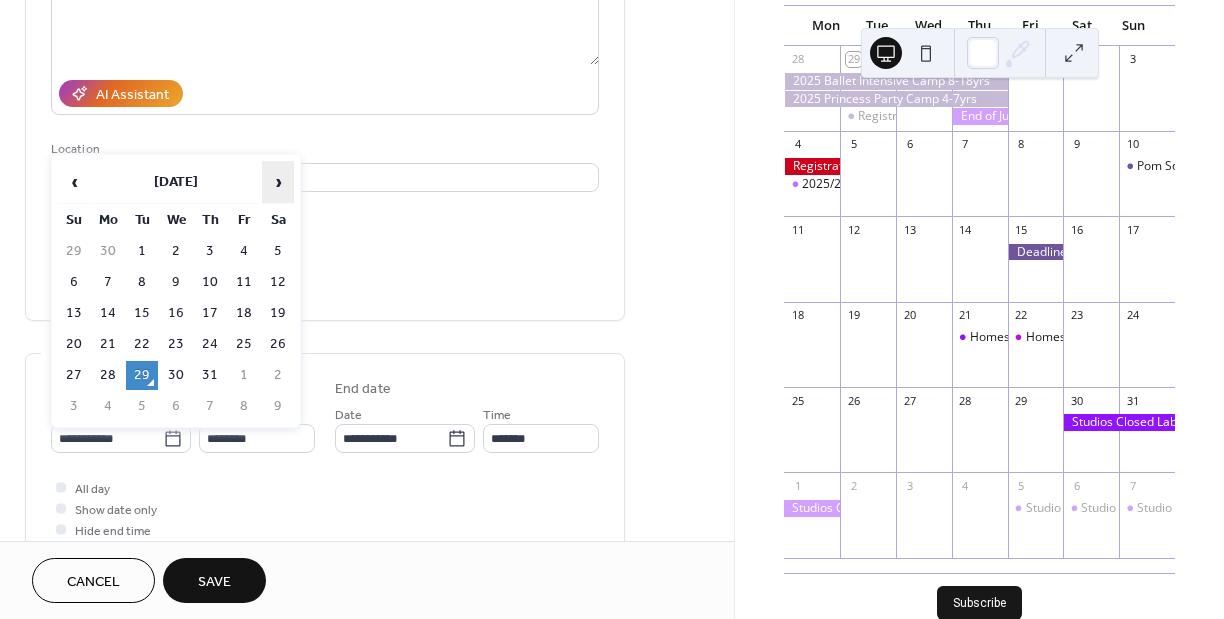 click on "›" at bounding box center [278, 182] 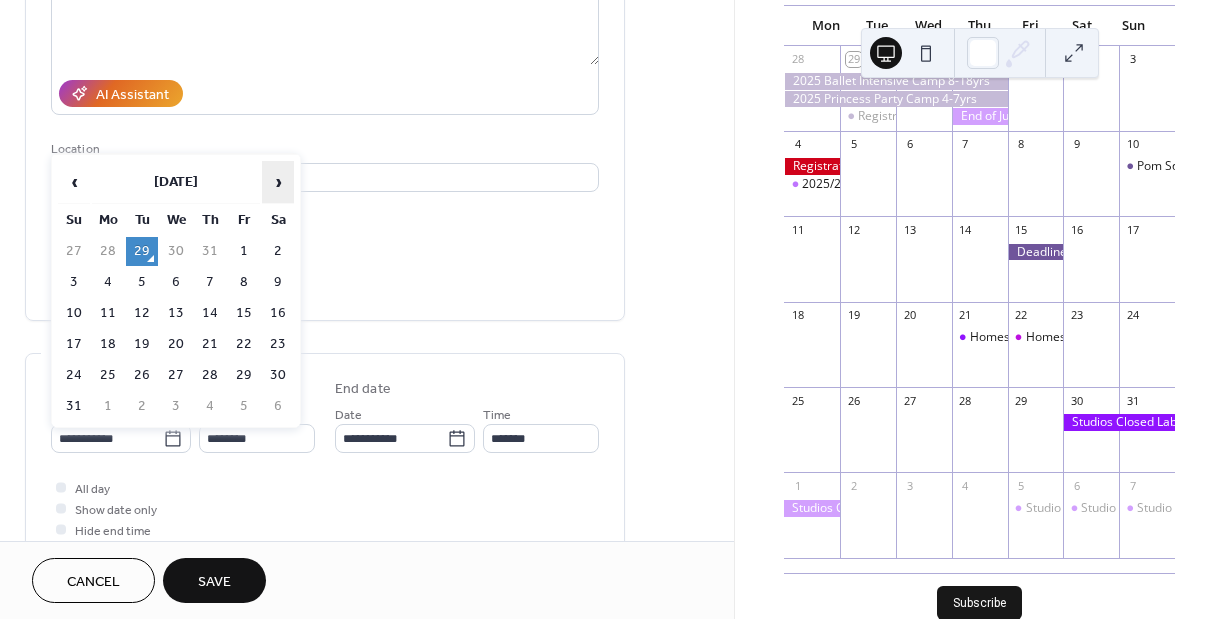 click on "›" at bounding box center [278, 182] 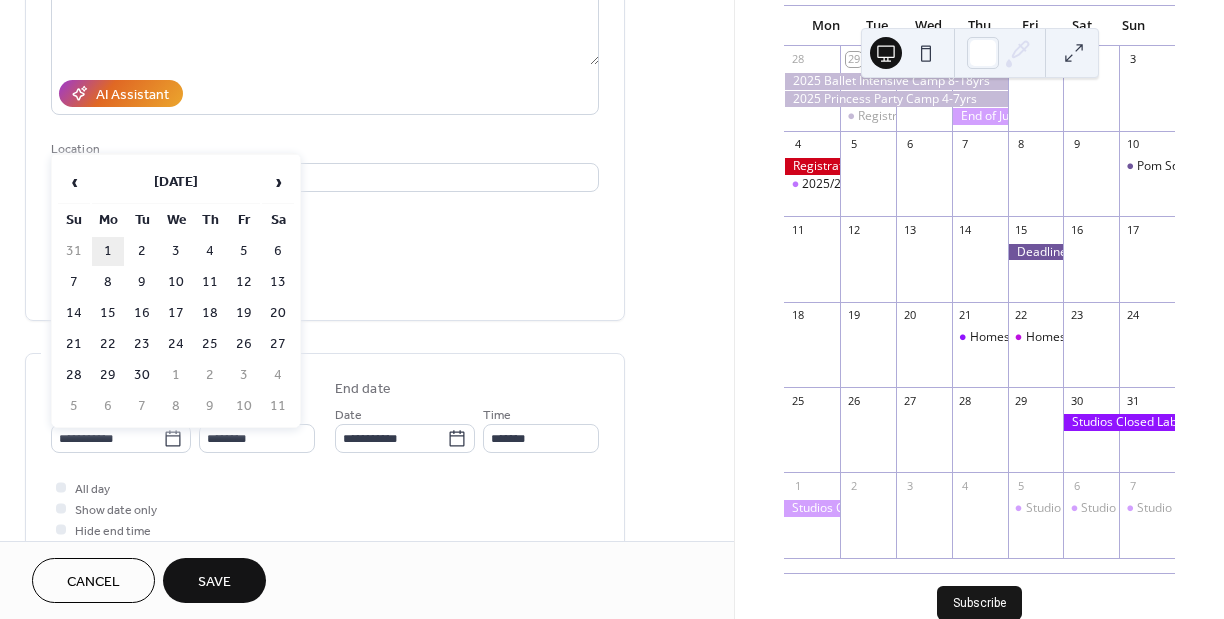 click on "1" at bounding box center [108, 251] 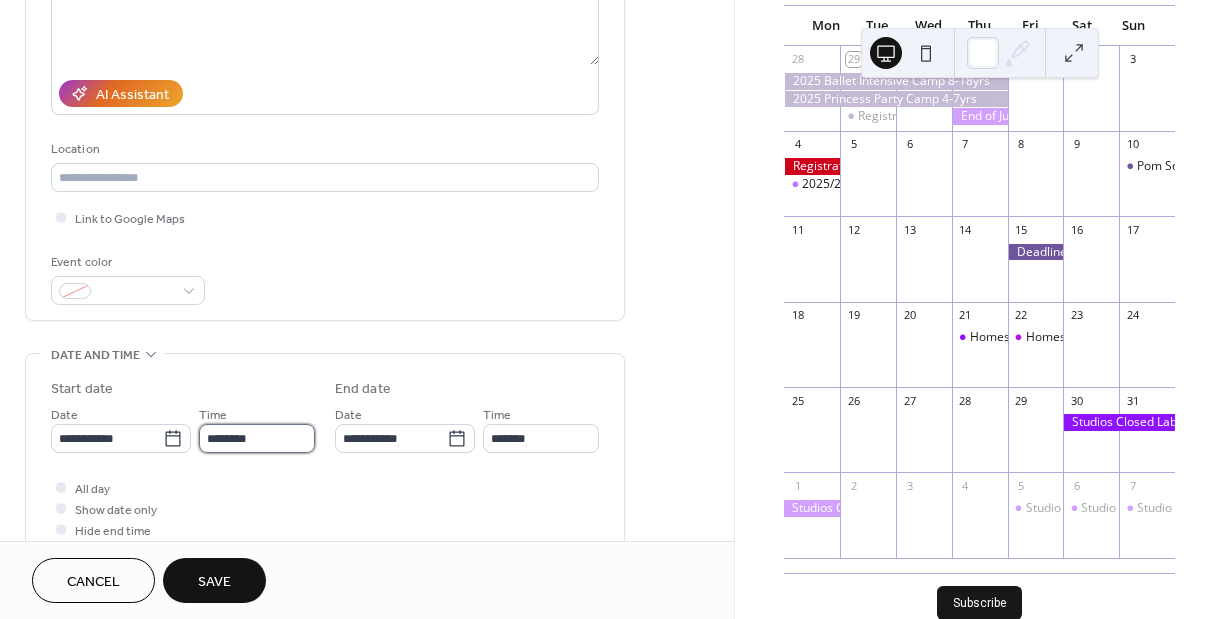 click on "********" at bounding box center [257, 438] 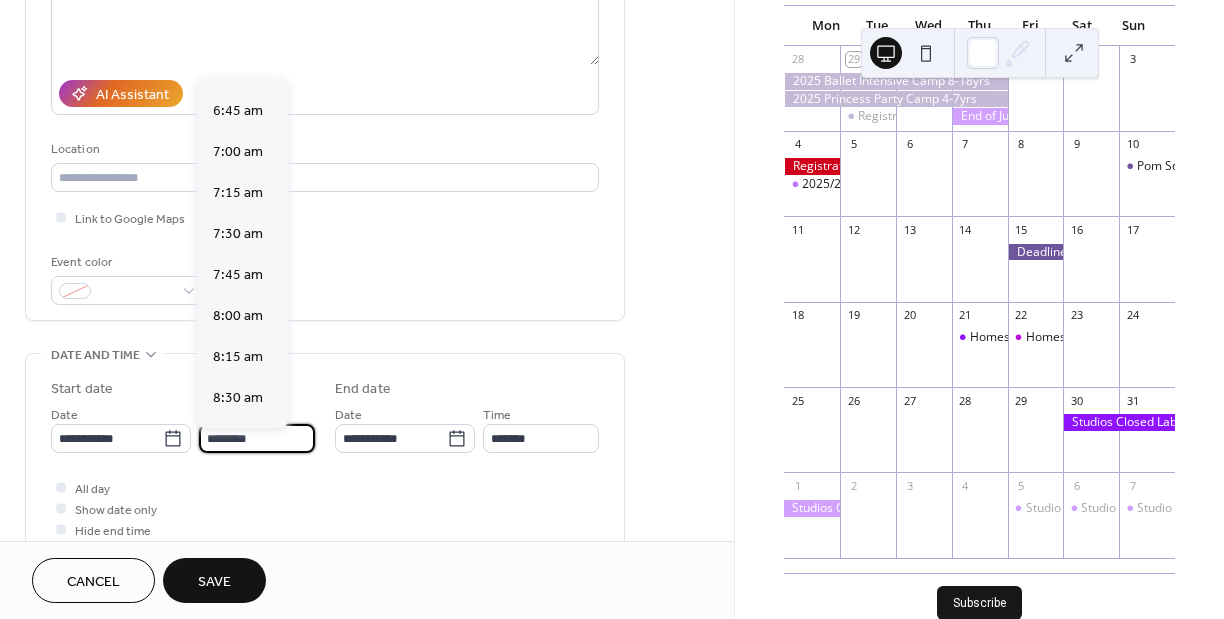 scroll, scrollTop: 1096, scrollLeft: 0, axis: vertical 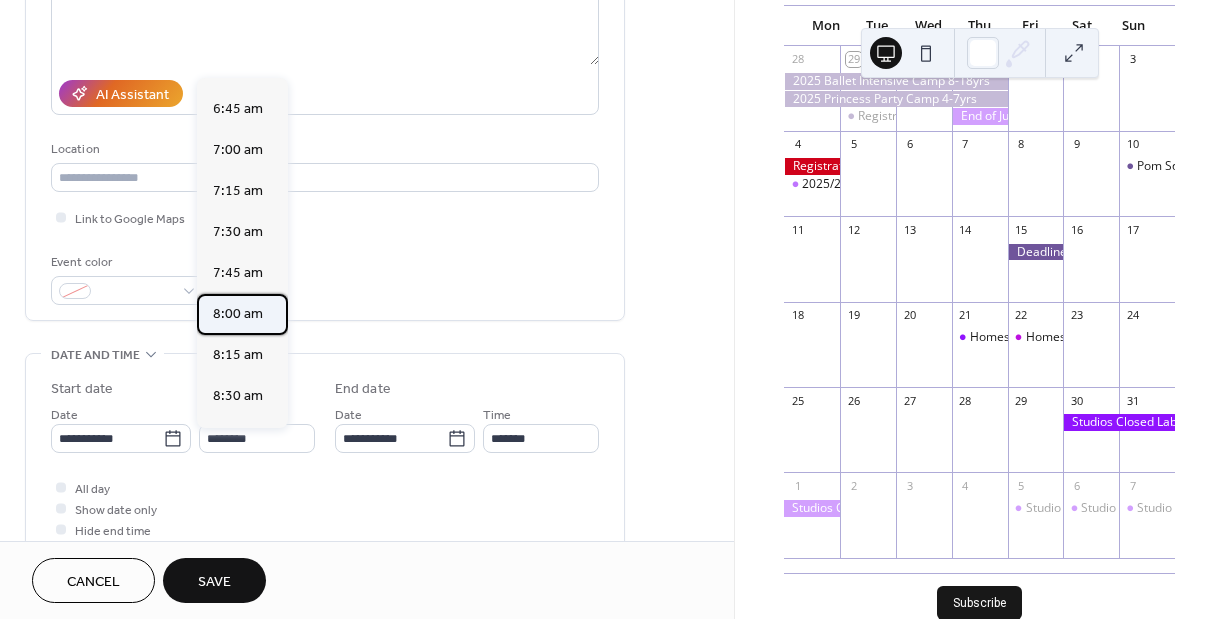 click on "8:00 am" at bounding box center [242, 314] 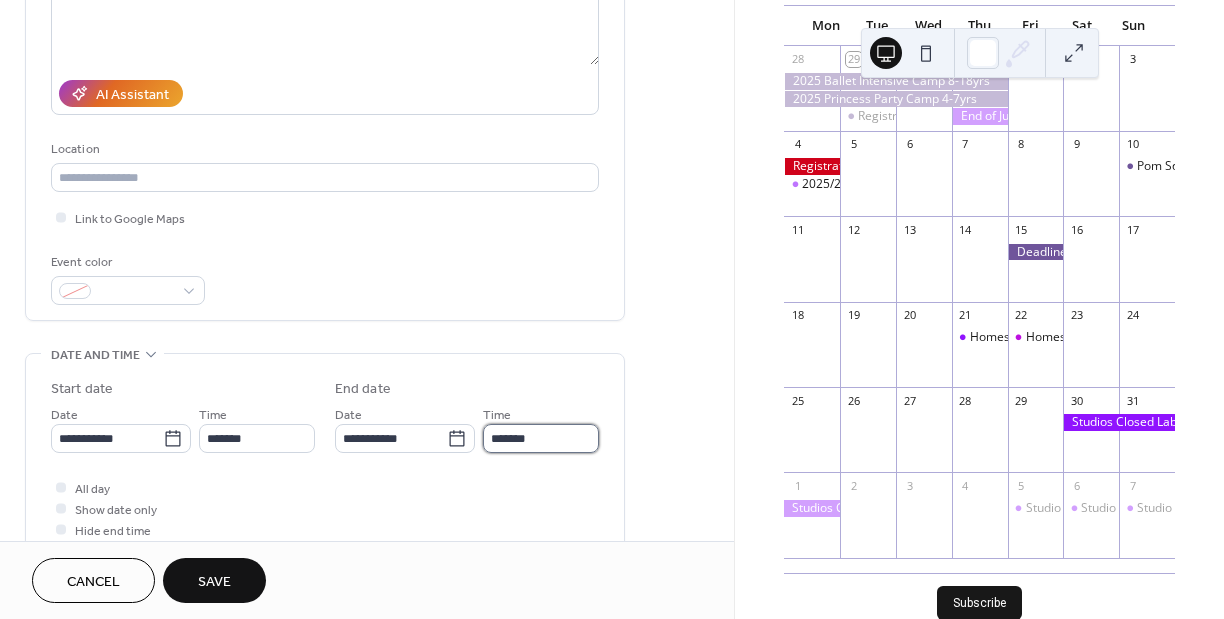click on "*******" at bounding box center (541, 438) 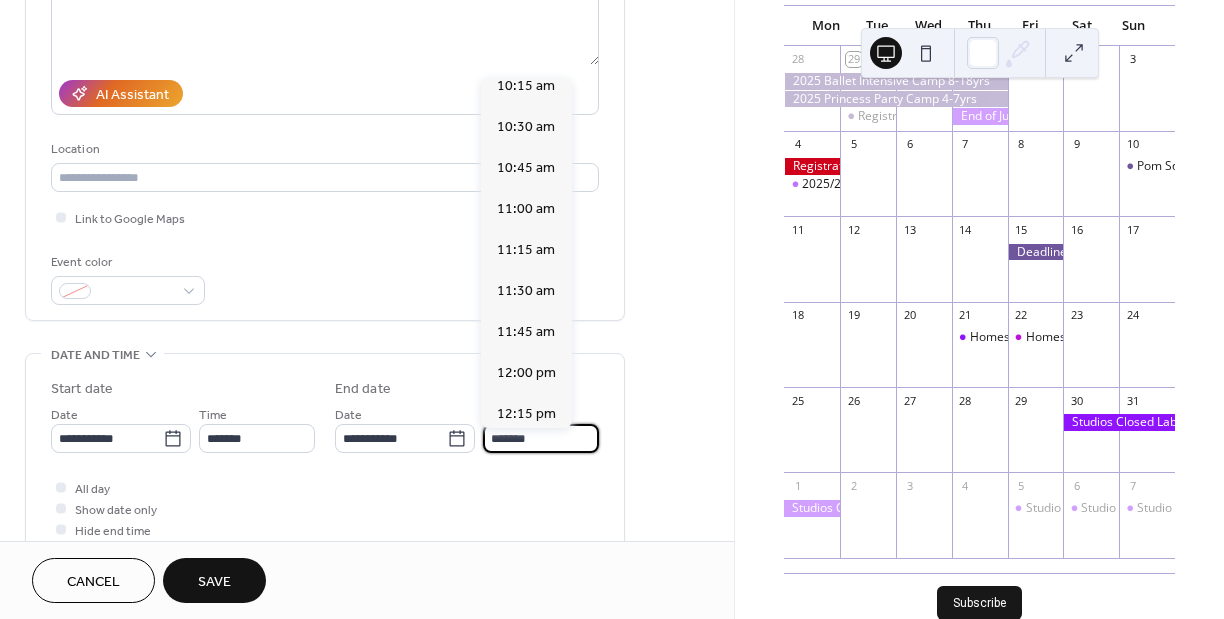 scroll, scrollTop: 427, scrollLeft: 0, axis: vertical 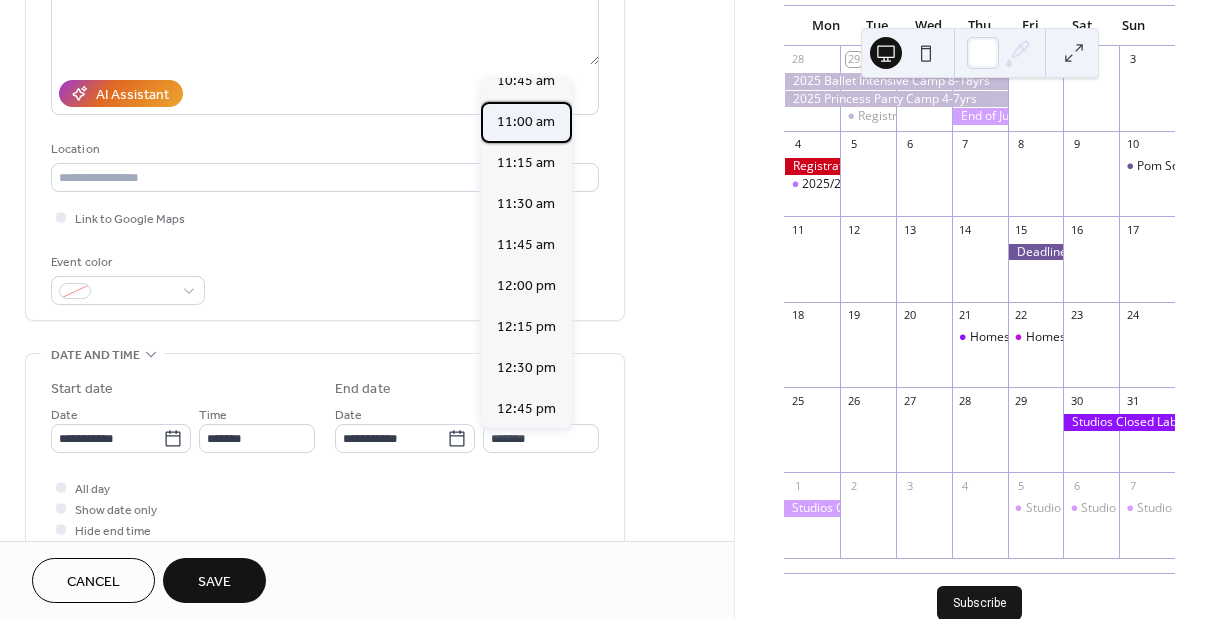 click on "11:00 am" at bounding box center (526, 122) 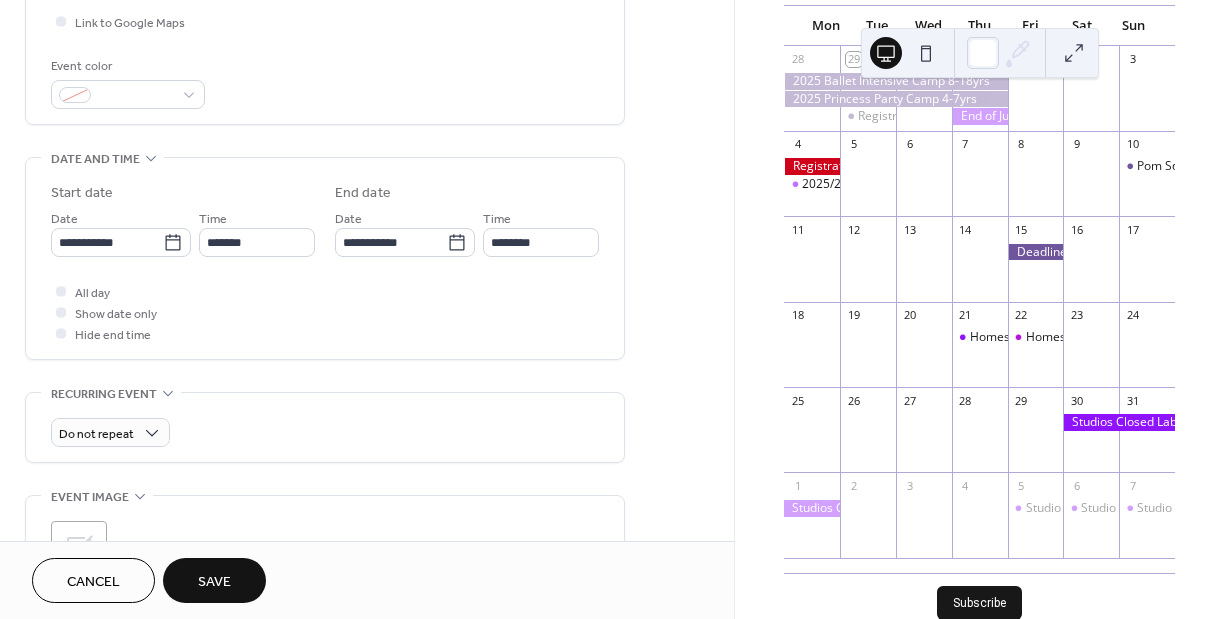 scroll, scrollTop: 676, scrollLeft: 0, axis: vertical 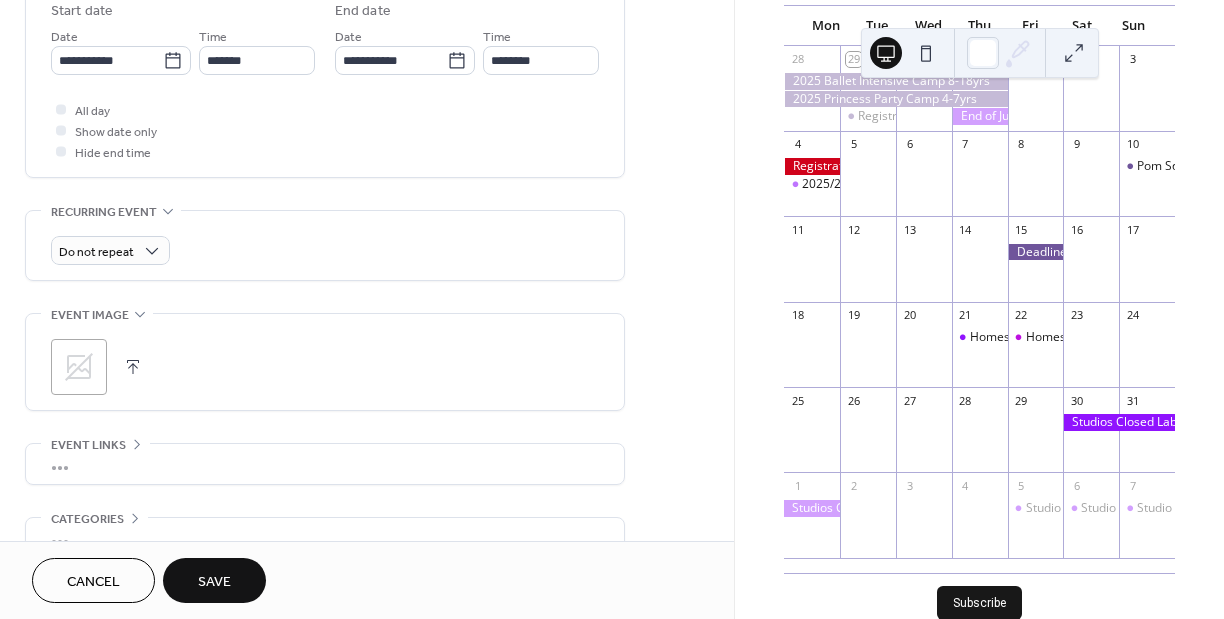 click on "Save" at bounding box center [214, 582] 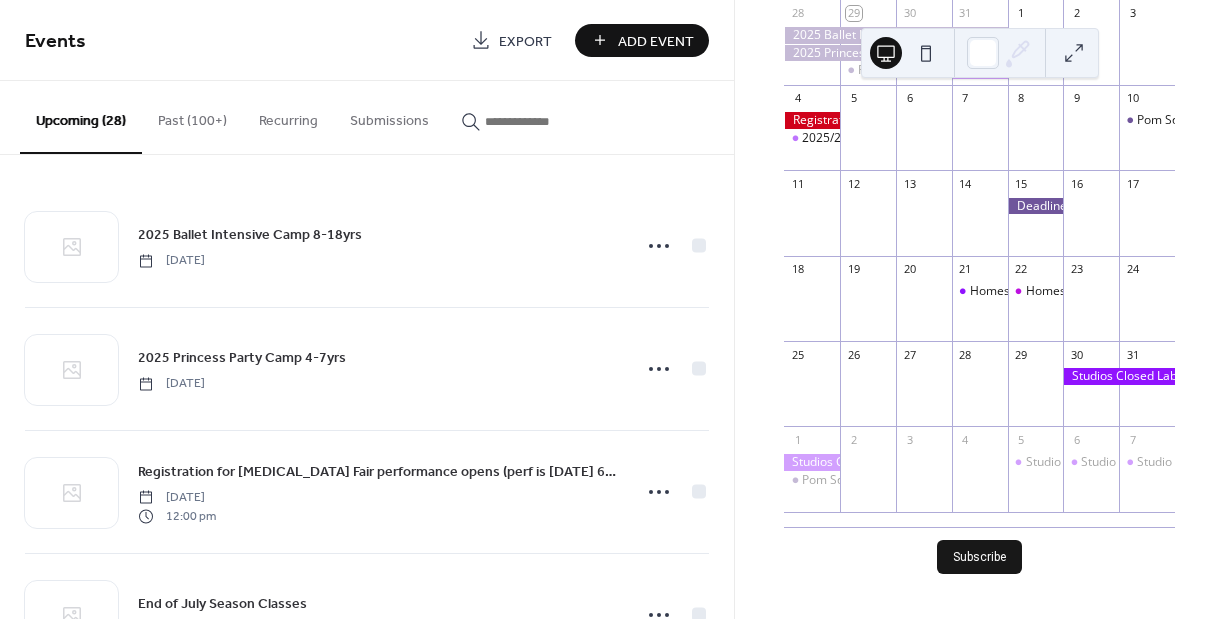scroll, scrollTop: 231, scrollLeft: 0, axis: vertical 